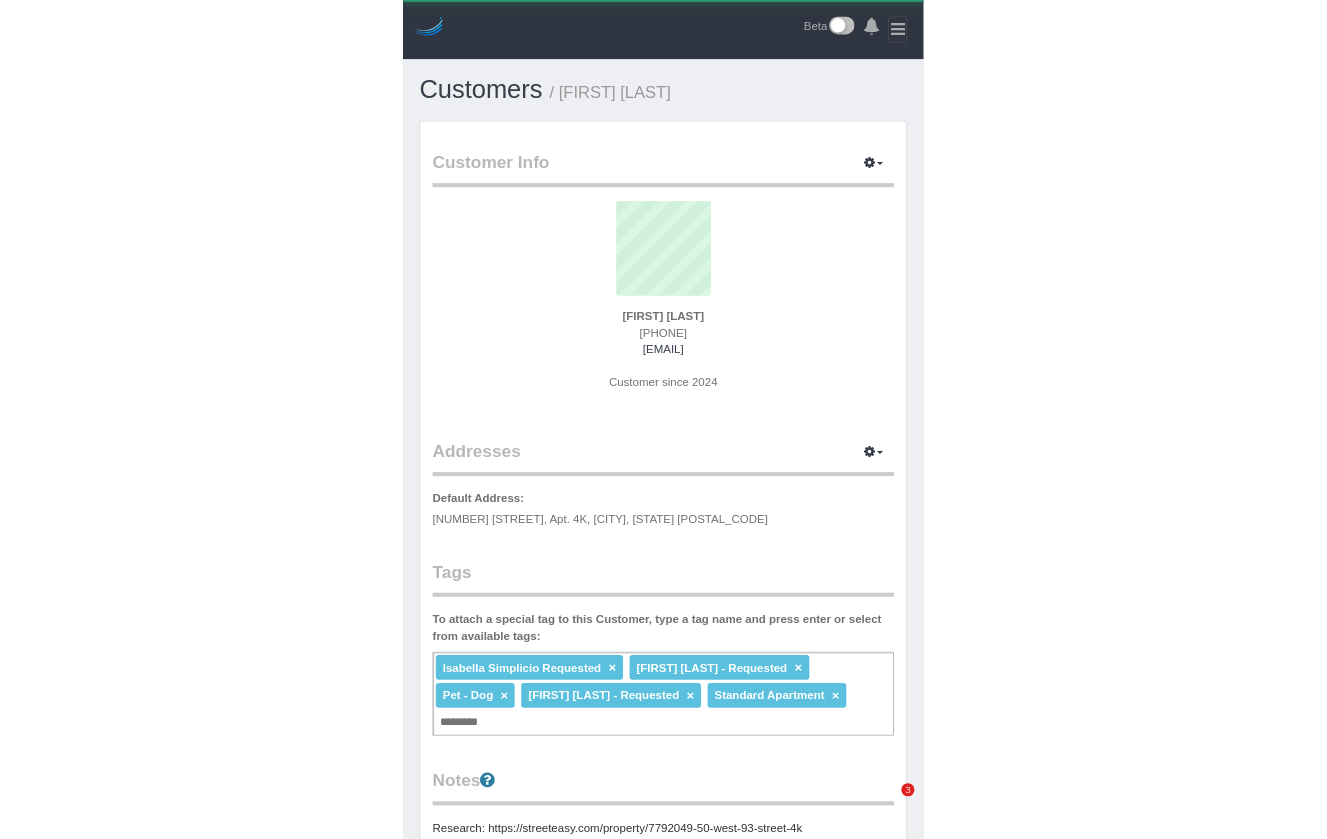 scroll, scrollTop: 0, scrollLeft: 0, axis: both 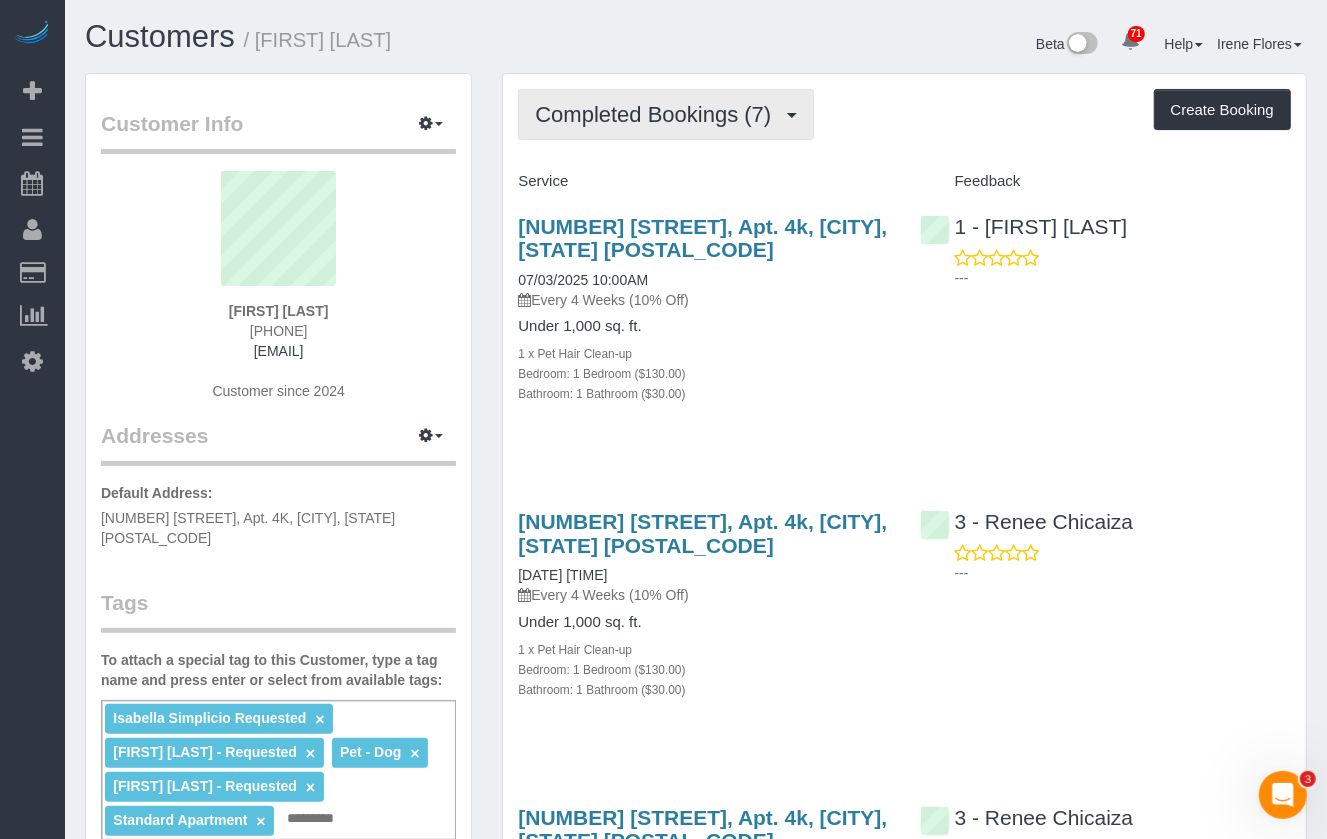 drag, startPoint x: 640, startPoint y: 97, endPoint x: 640, endPoint y: 113, distance: 16 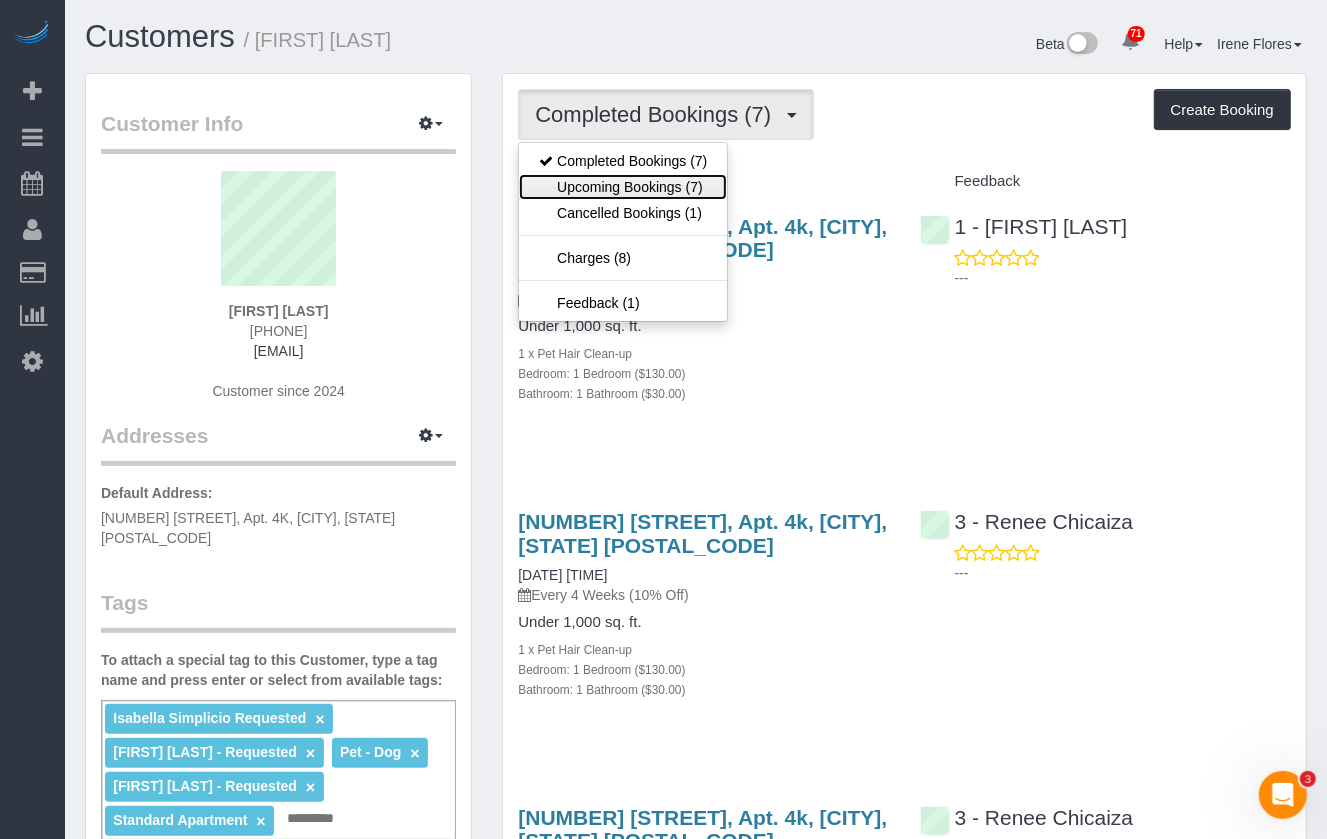 click on "Upcoming Bookings (7)" at bounding box center [623, 187] 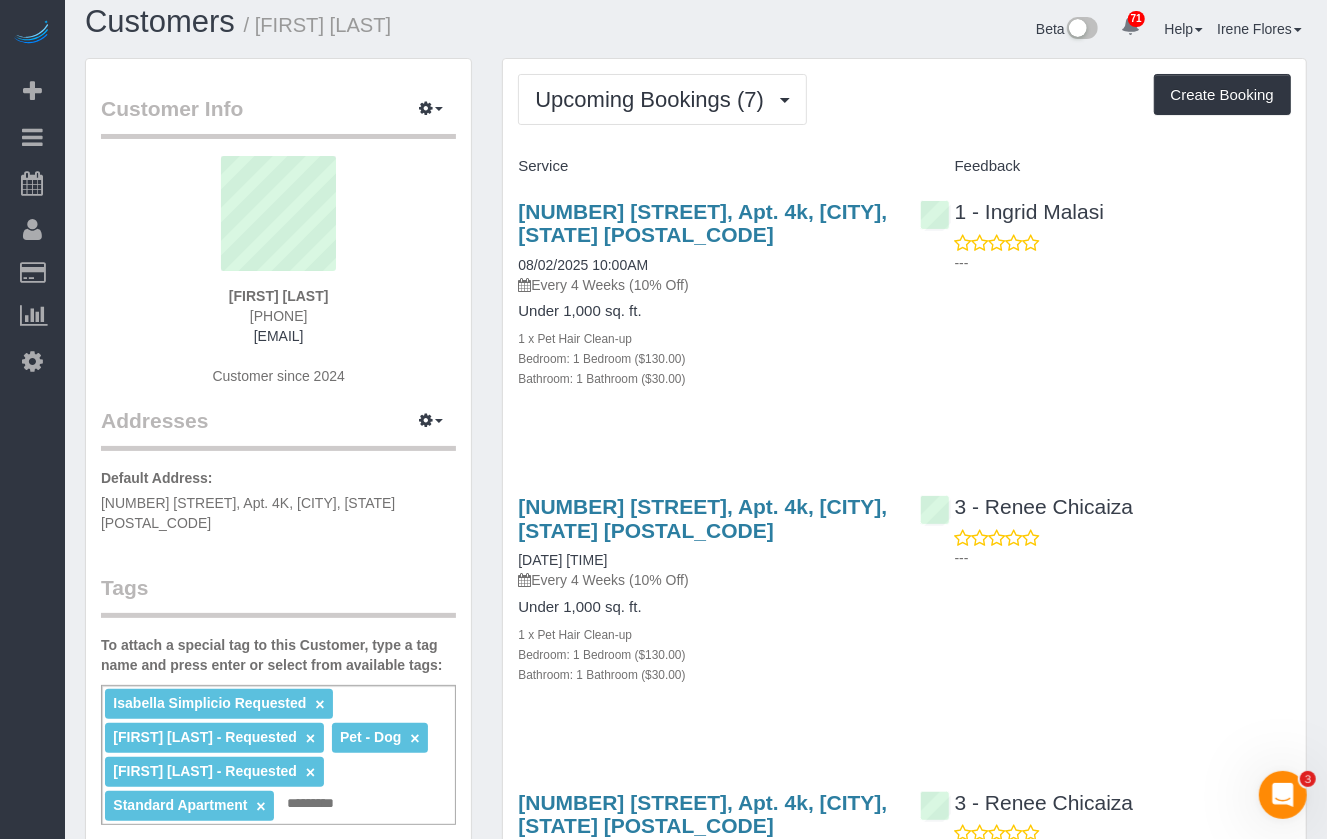 scroll, scrollTop: 0, scrollLeft: 0, axis: both 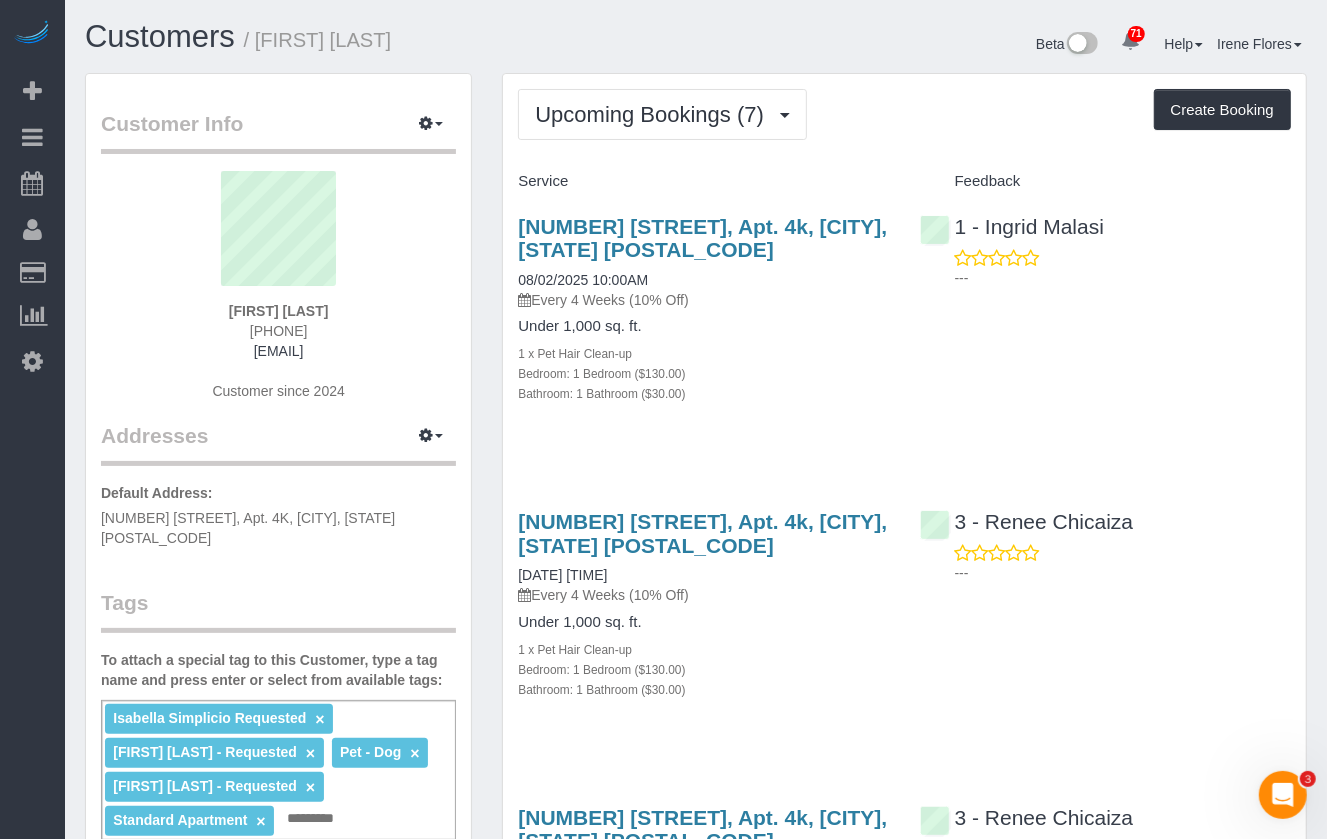 click on "[NUMBER] [STREET], Apt. 4k, [CITY], [STATE] [POSTAL_CODE]
[DATE] [TIME]
Every 4 Weeks (10% Off)
Under 1,000 sq. ft.
1 x Pet Hair Clean-up
Bedroom: 1 Bedroom ($130.00)
Bathroom: 1 Bathroom ($30.00)" at bounding box center (703, 320) 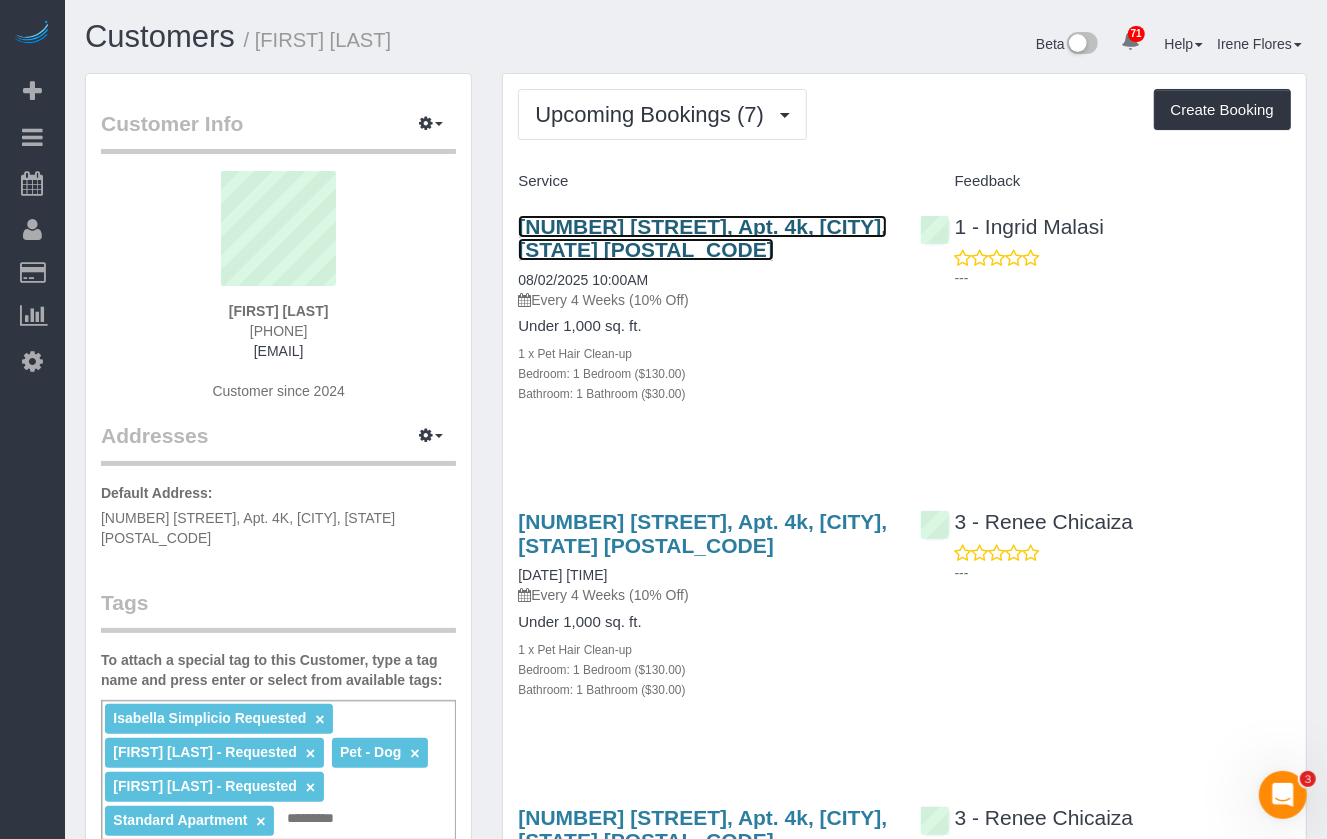 click on "[NUMBER] [STREET], Apt. 4k, [CITY], [STATE] [POSTAL_CODE]" at bounding box center (702, 238) 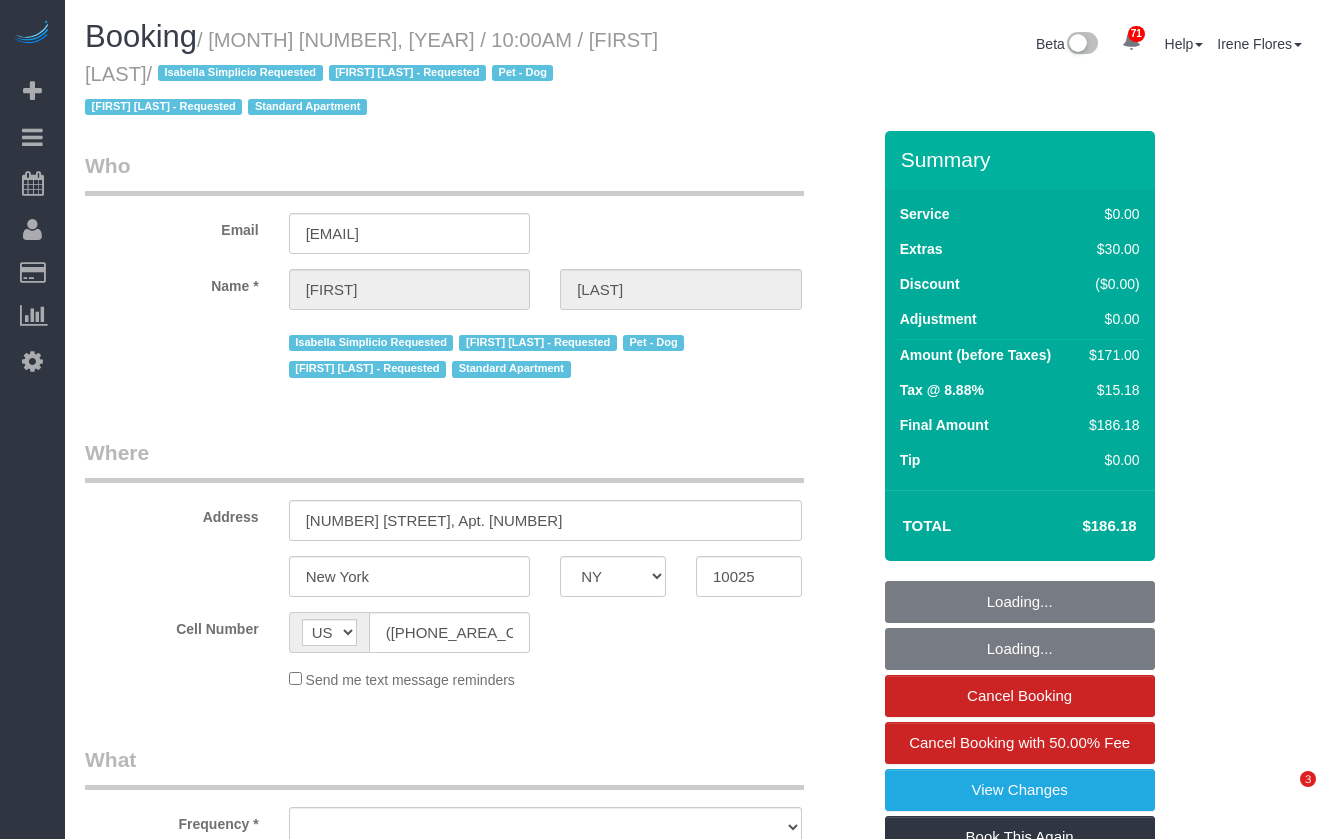 select on "NY" 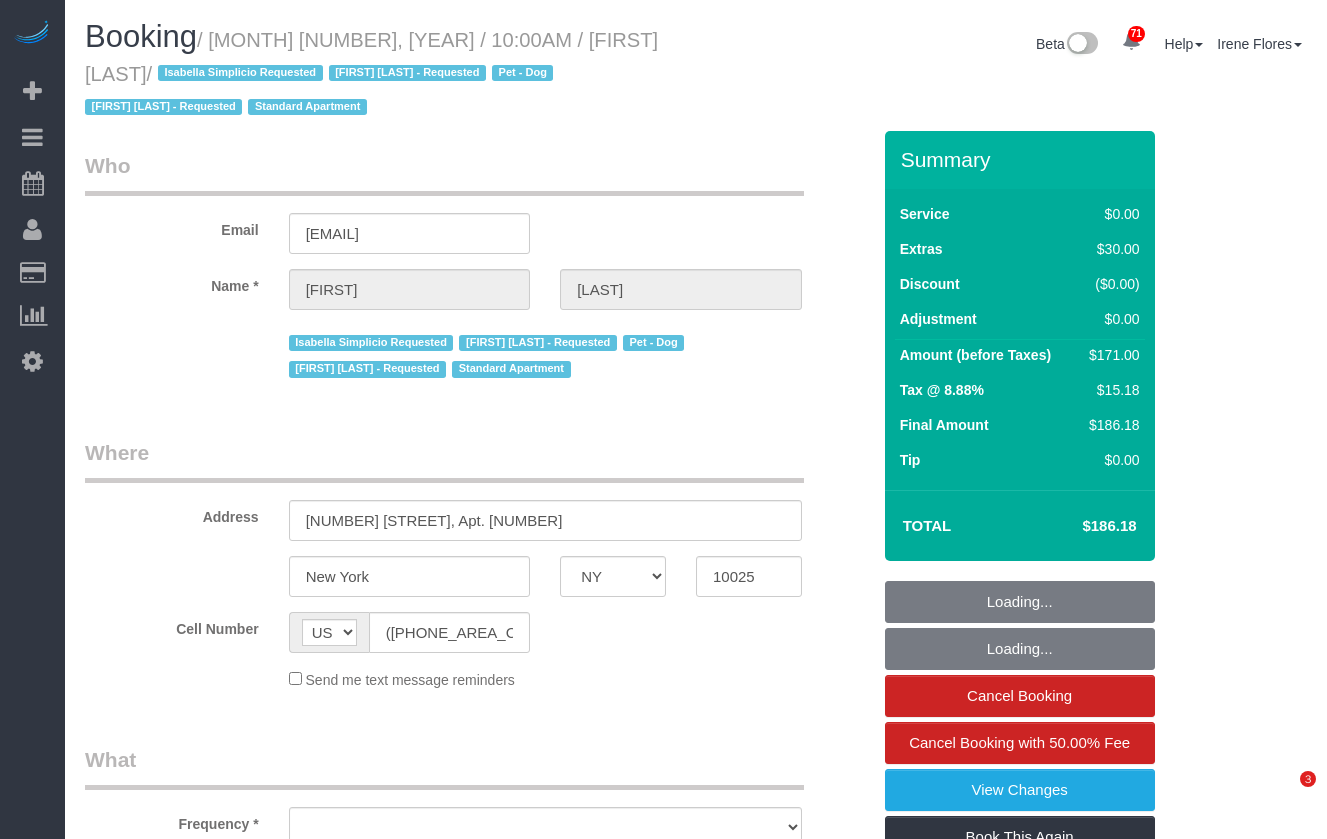 scroll, scrollTop: 0, scrollLeft: 0, axis: both 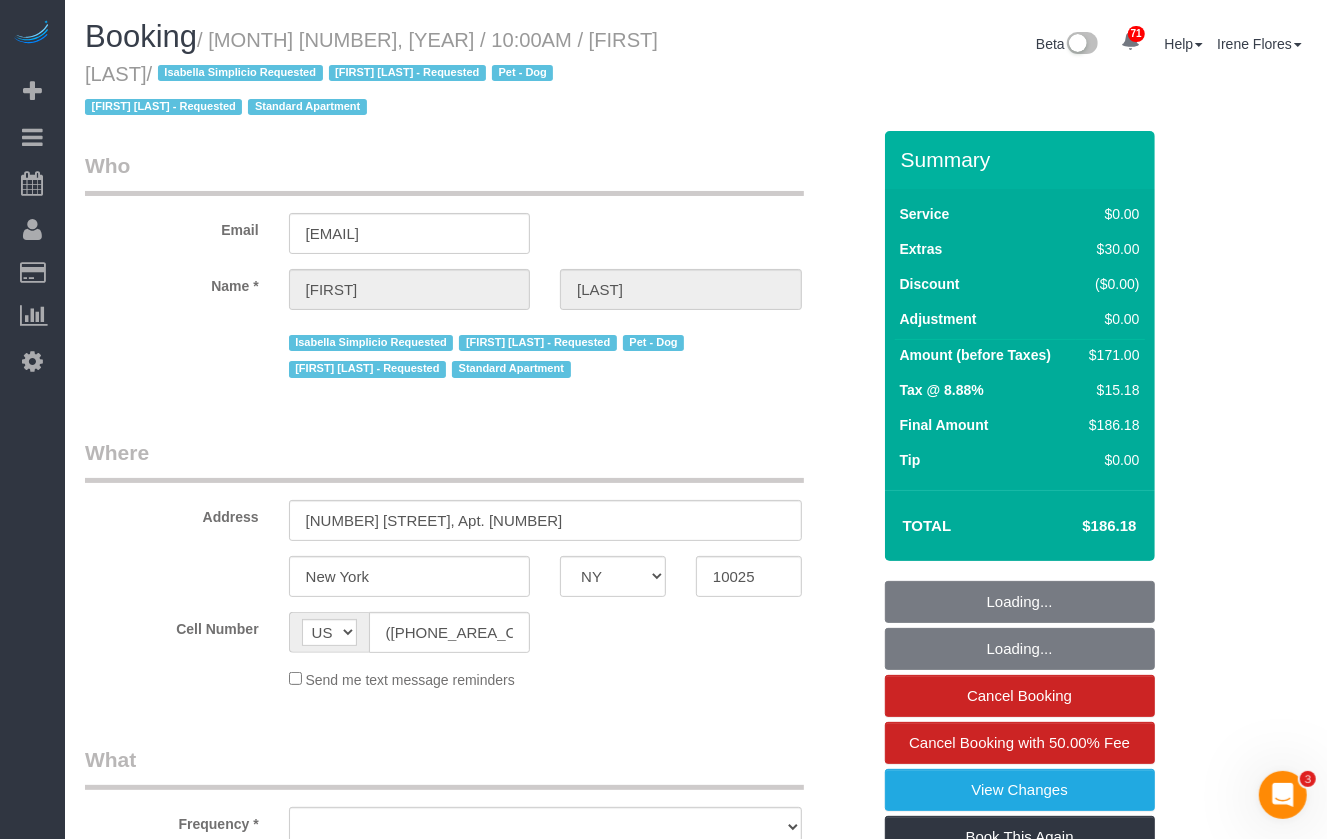 select on "number:89" 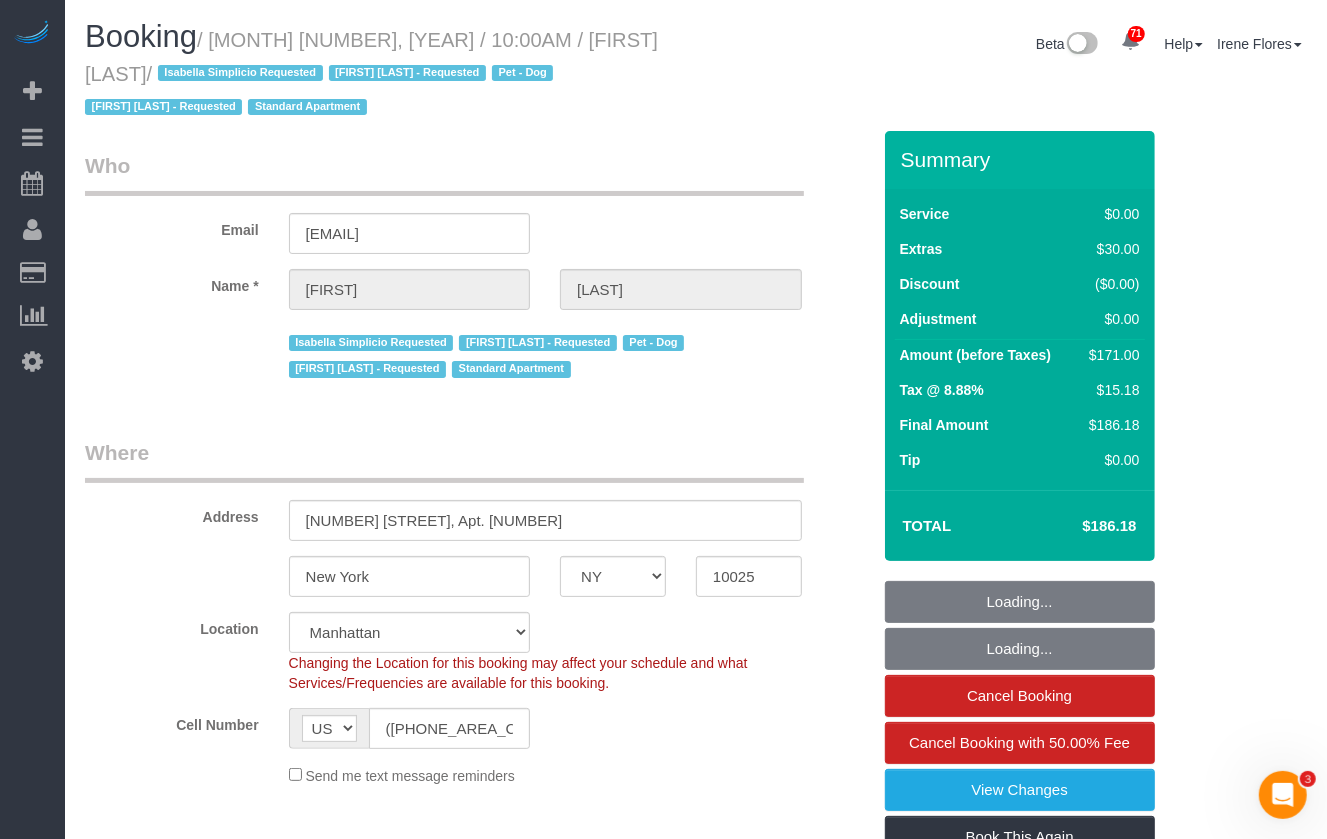 select on "object:1091" 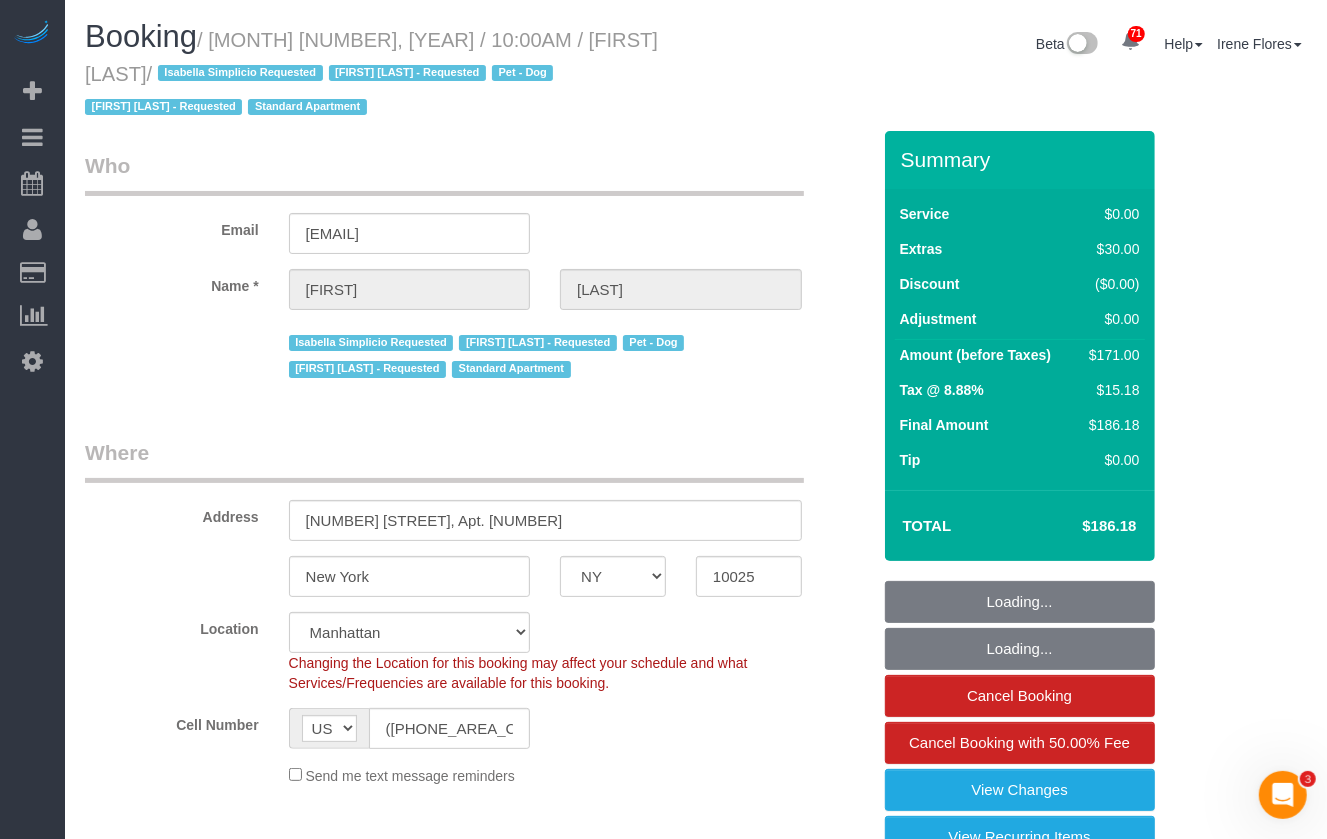 select on "object:1131" 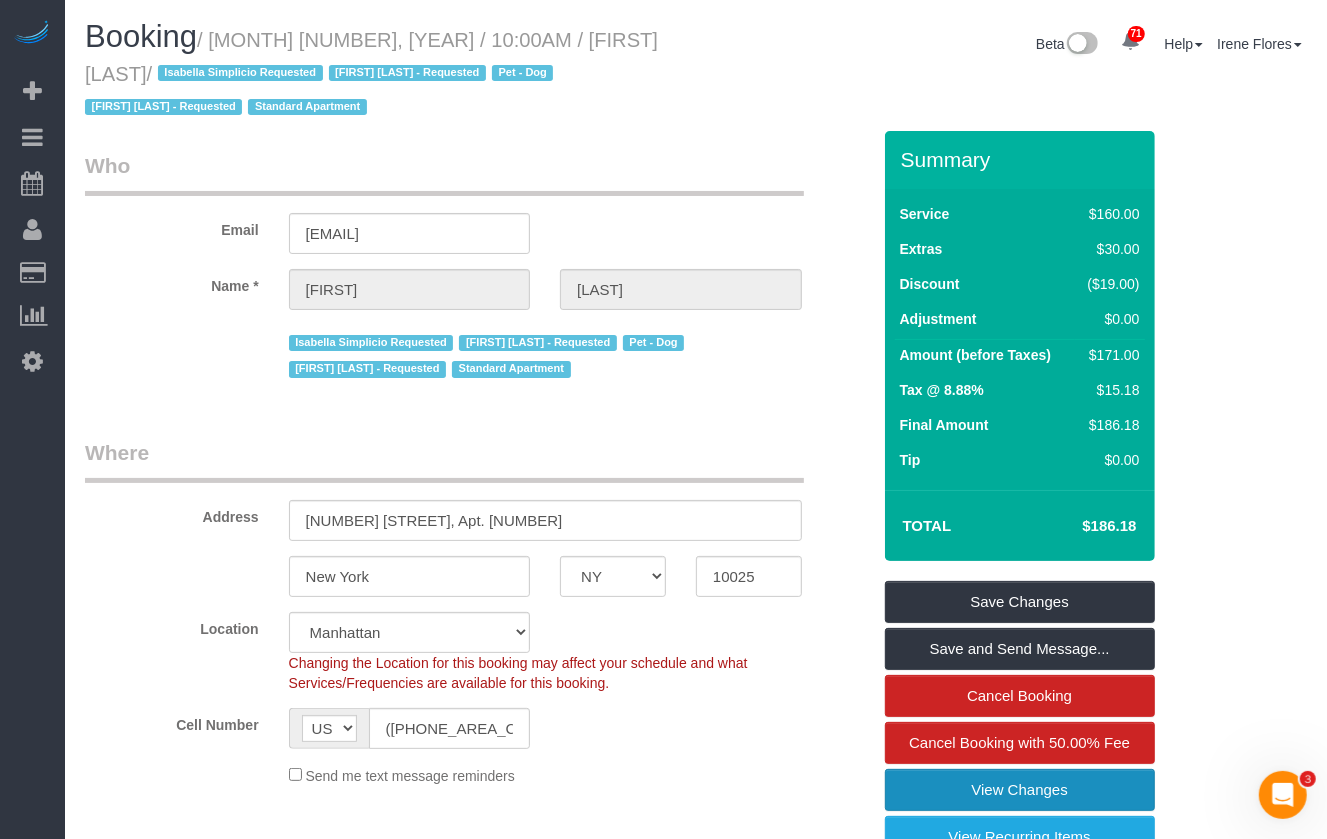 click on "View Changes" at bounding box center [1020, 790] 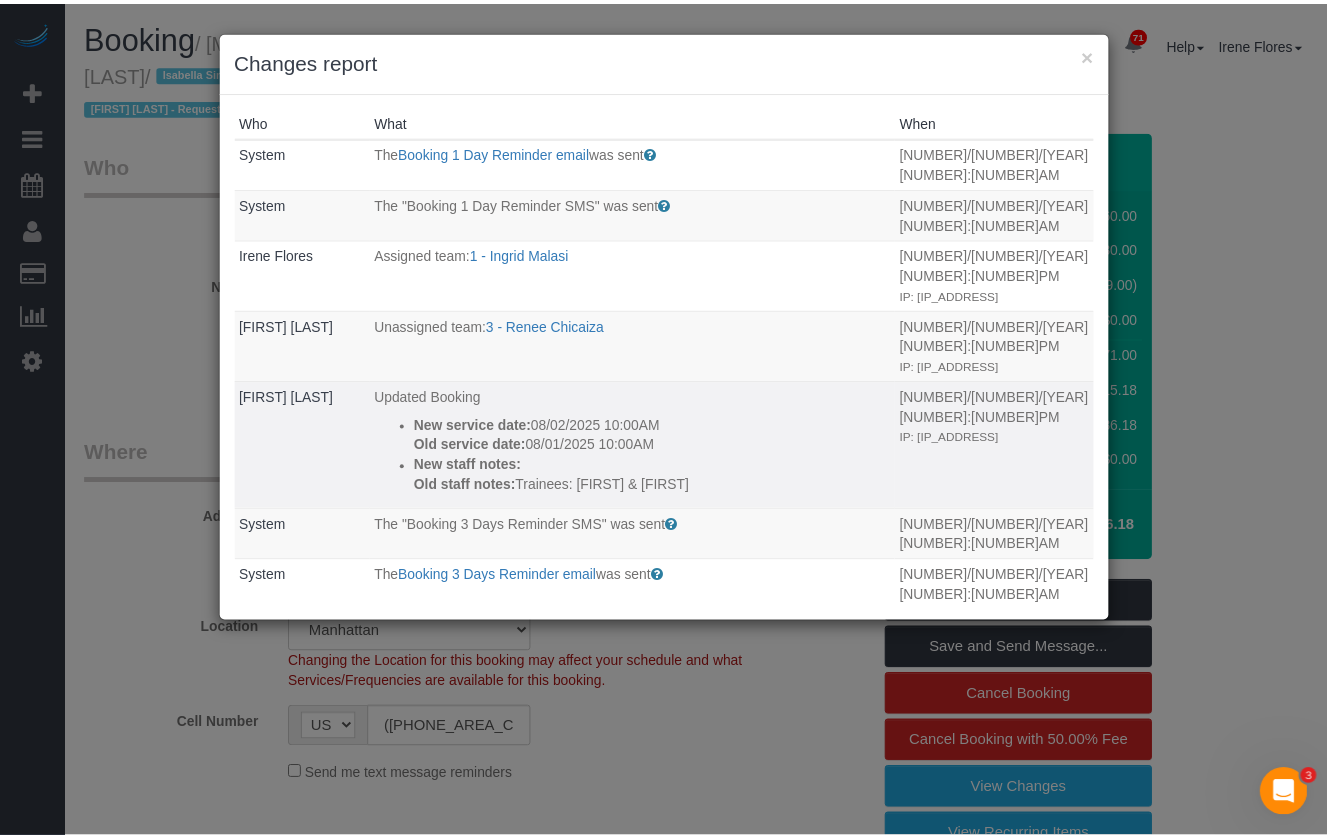 scroll, scrollTop: 0, scrollLeft: 0, axis: both 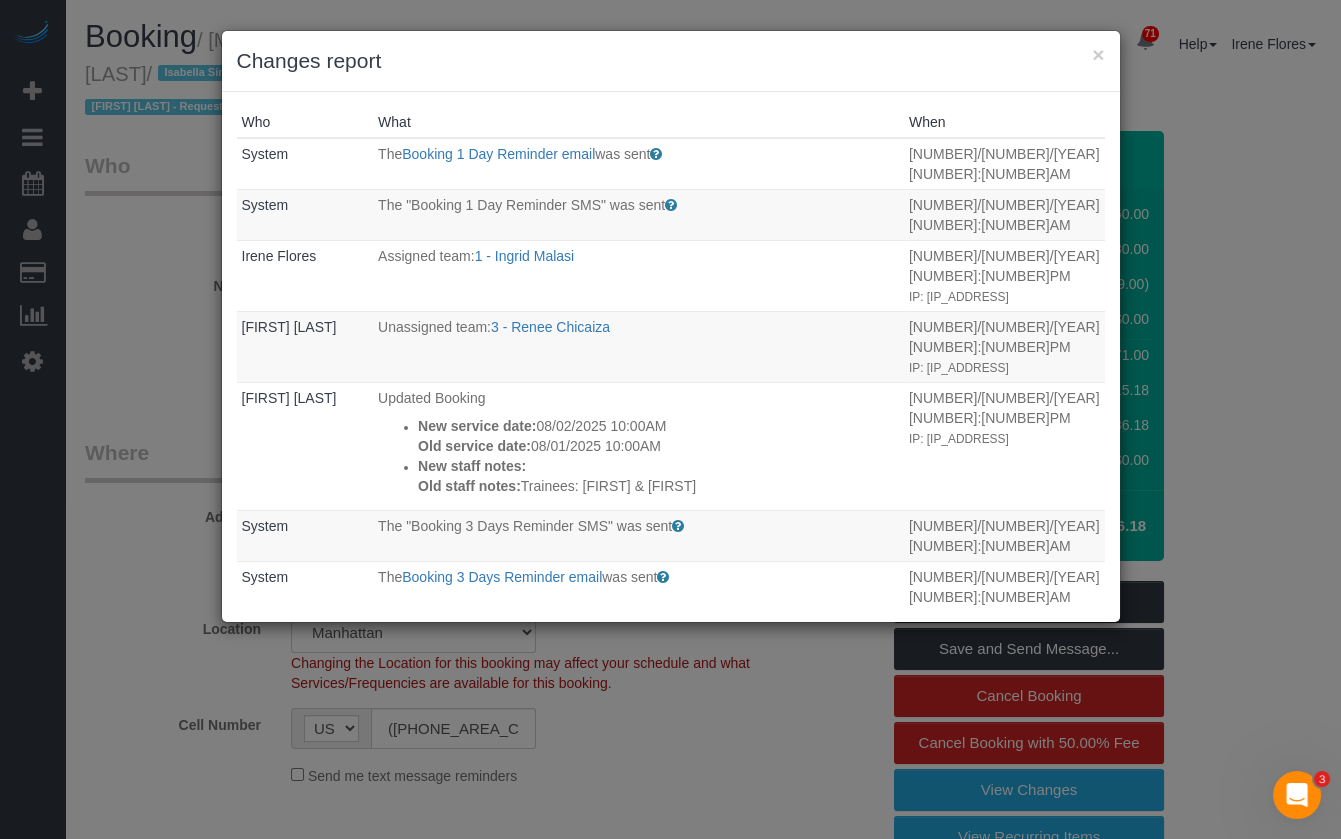 click on "×
Changes report
Who
What
When
System
The  Booking 1 Day Reminder email  was sent
Sent 1 day before the booking to remind the customer of their upcoming booking.
[NUMBER]/[NUMBER]/[YEAR] [NUMBER]:[NUMBER]AM
System
The "Booking 1 Day Reminder SMS" was sent
Sent 1 day before the booking to remind the customer of their upcoming booking." at bounding box center (670, 419) 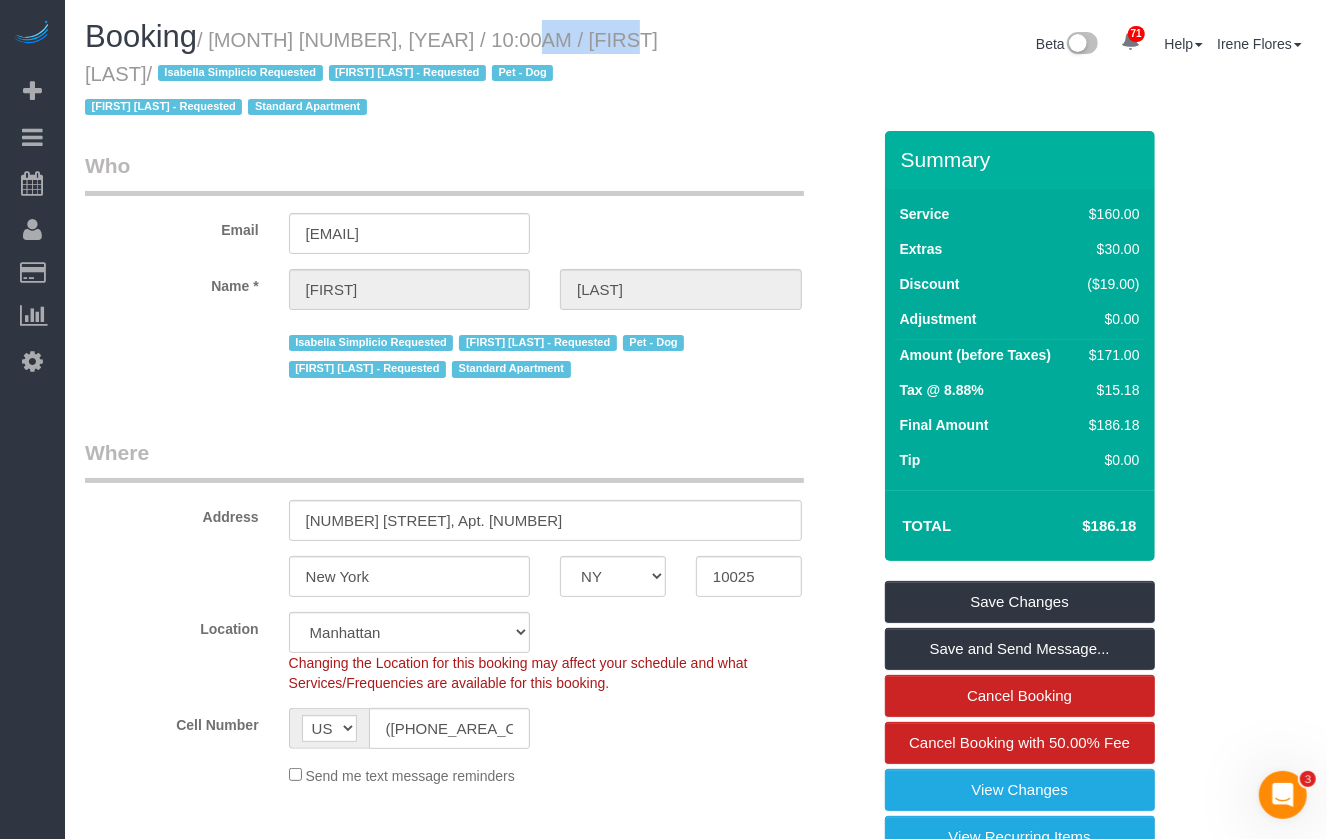 drag, startPoint x: 583, startPoint y: 41, endPoint x: 475, endPoint y: 38, distance: 108.04166 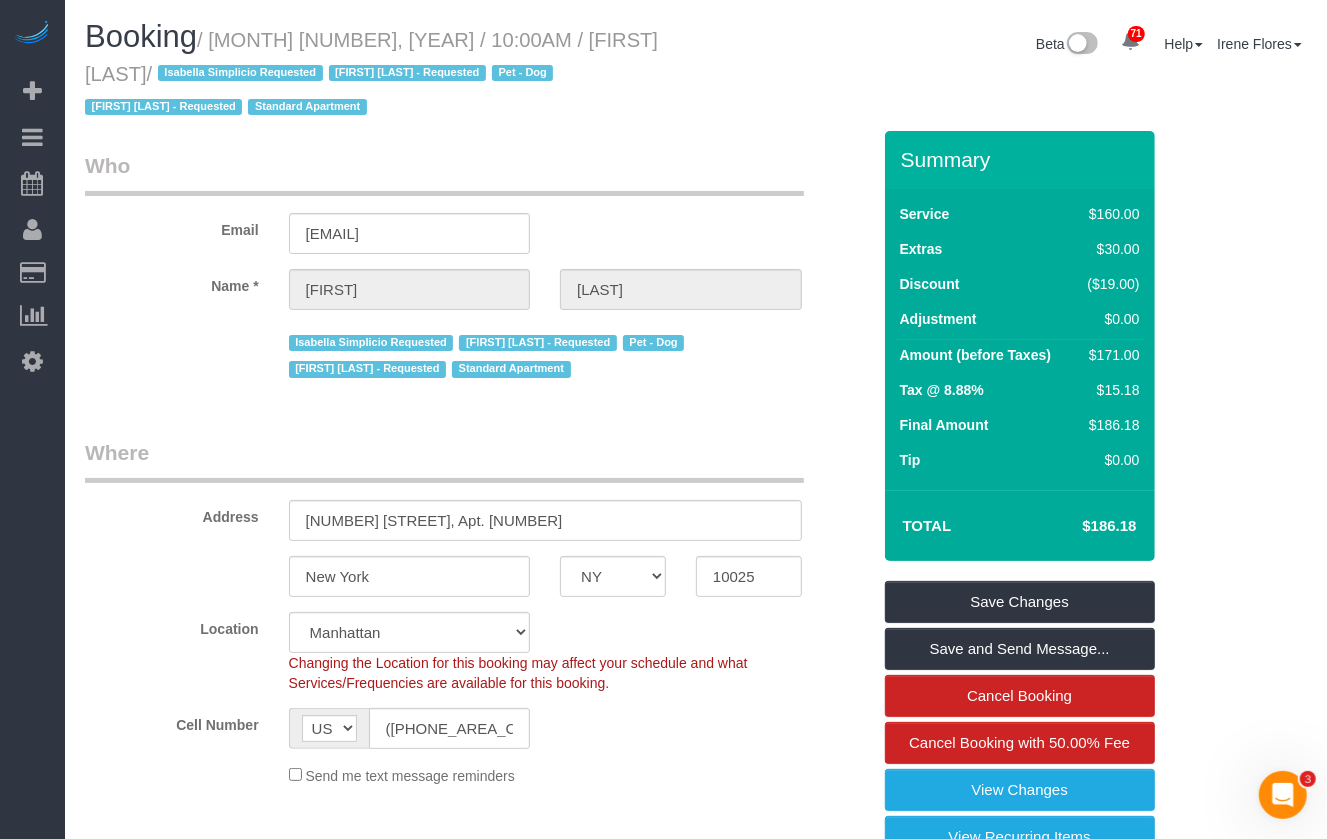 click on "Who
Email
[EMAIL]
Name *
[FIRST]
[LAST]
[FIRST] [LAST] Requested
[FIRST] [LAST] - Requested
Pet - Dog
[FIRST] [LAST] - Requested
Standard Apartment
Where
Address
[NUMBER] [STREET], Apt. [NUMBER]
[CITY]
AK
AL
AR
AZ
CA
CO
CT
DC
DE
FL
GA
HI
IA
ID
IL
IN
KS
KY
LA
MA" at bounding box center (477, 1856) 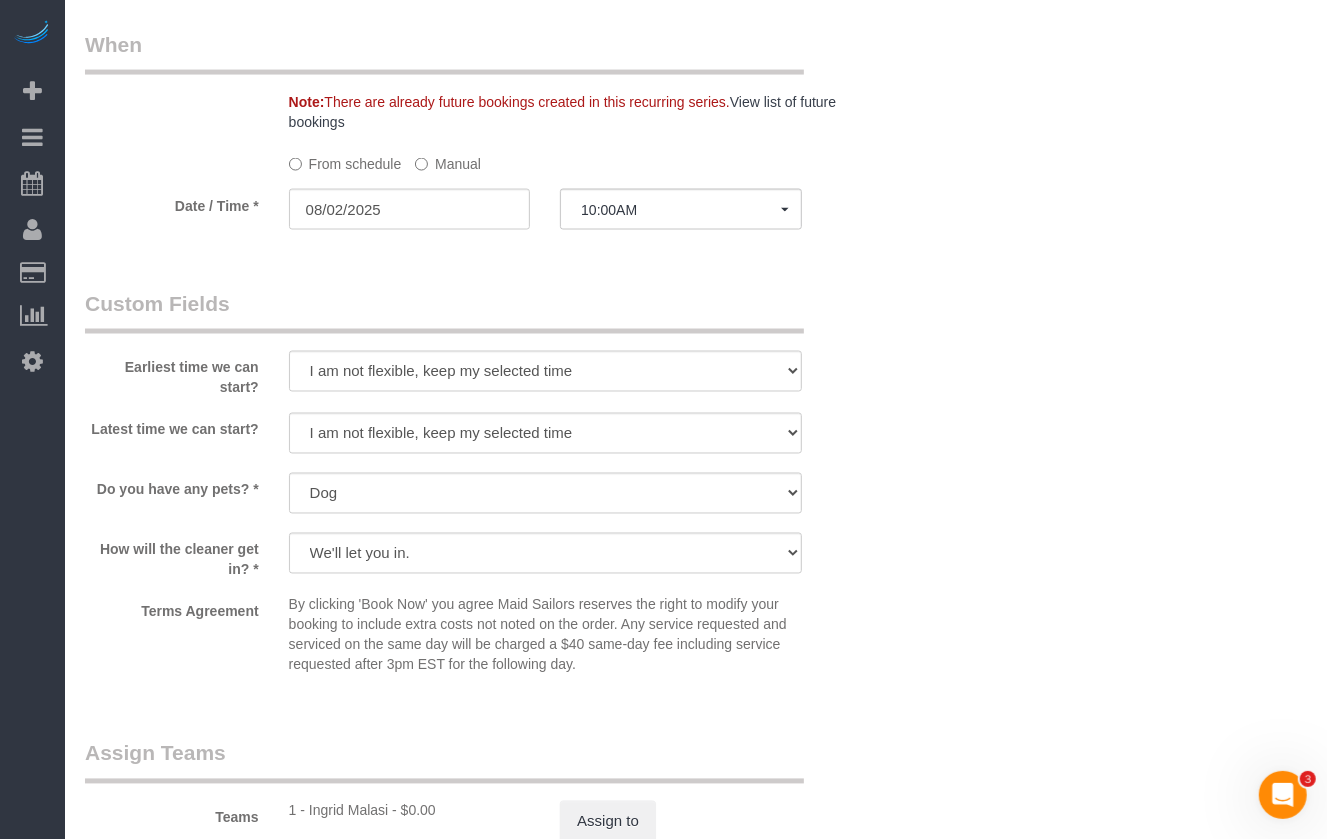 scroll, scrollTop: 2090, scrollLeft: 0, axis: vertical 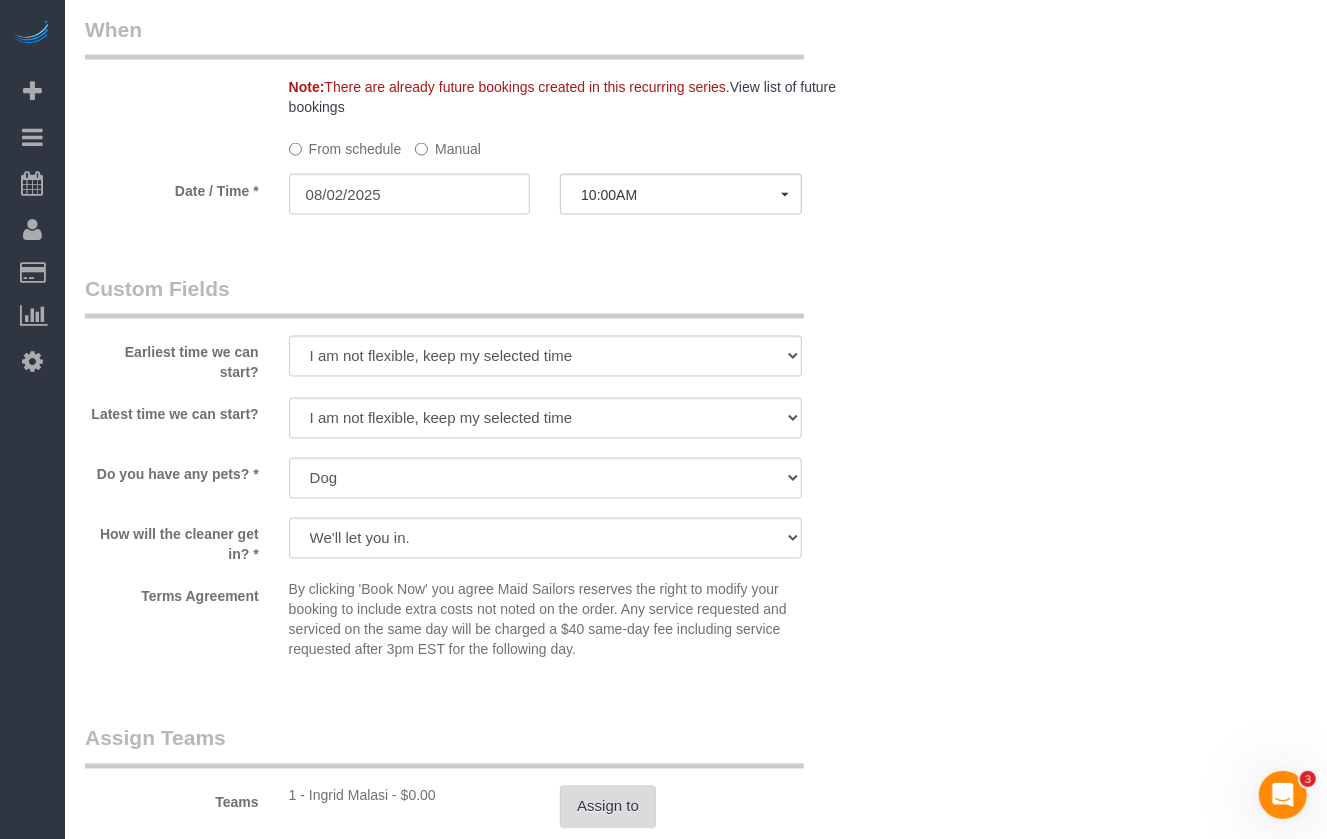 click on "Assign to" at bounding box center (608, 807) 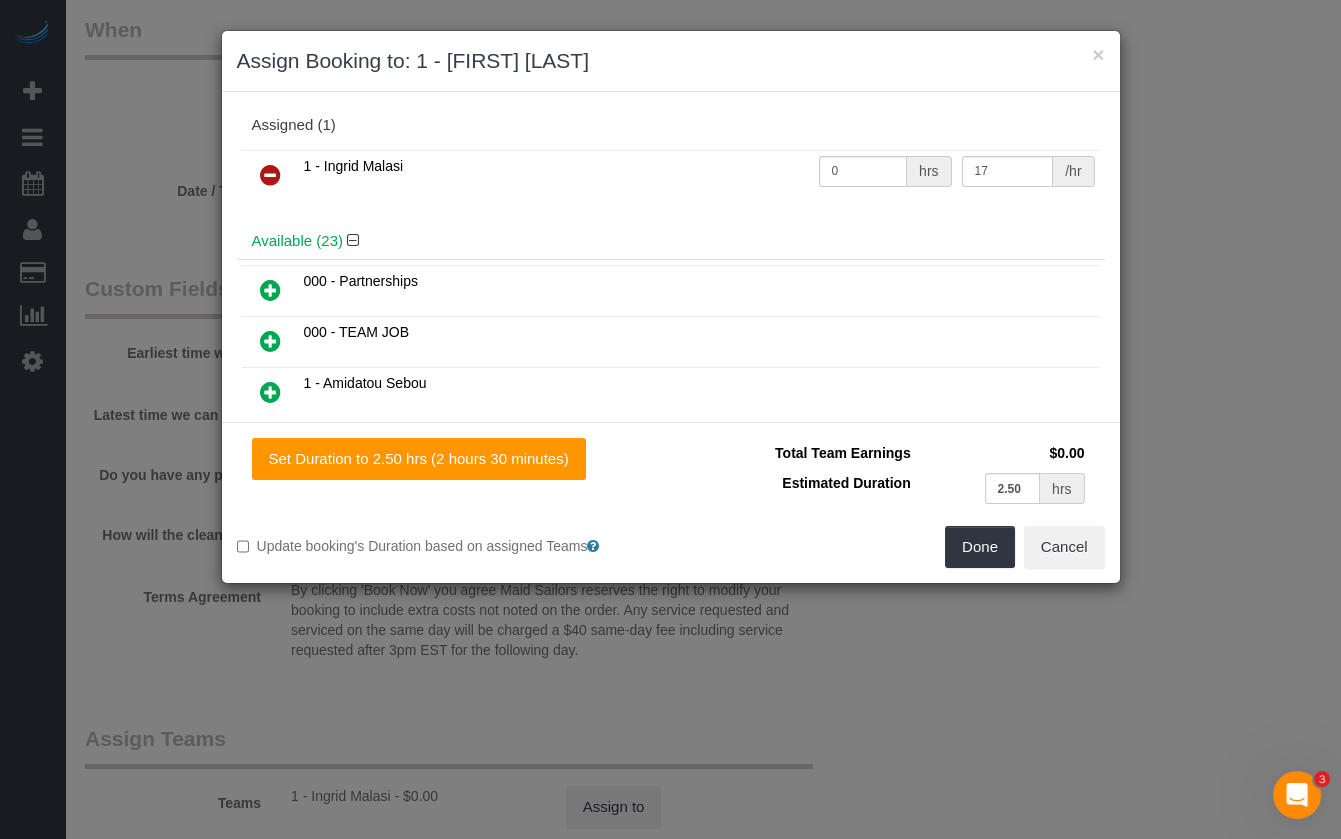 click at bounding box center (270, 175) 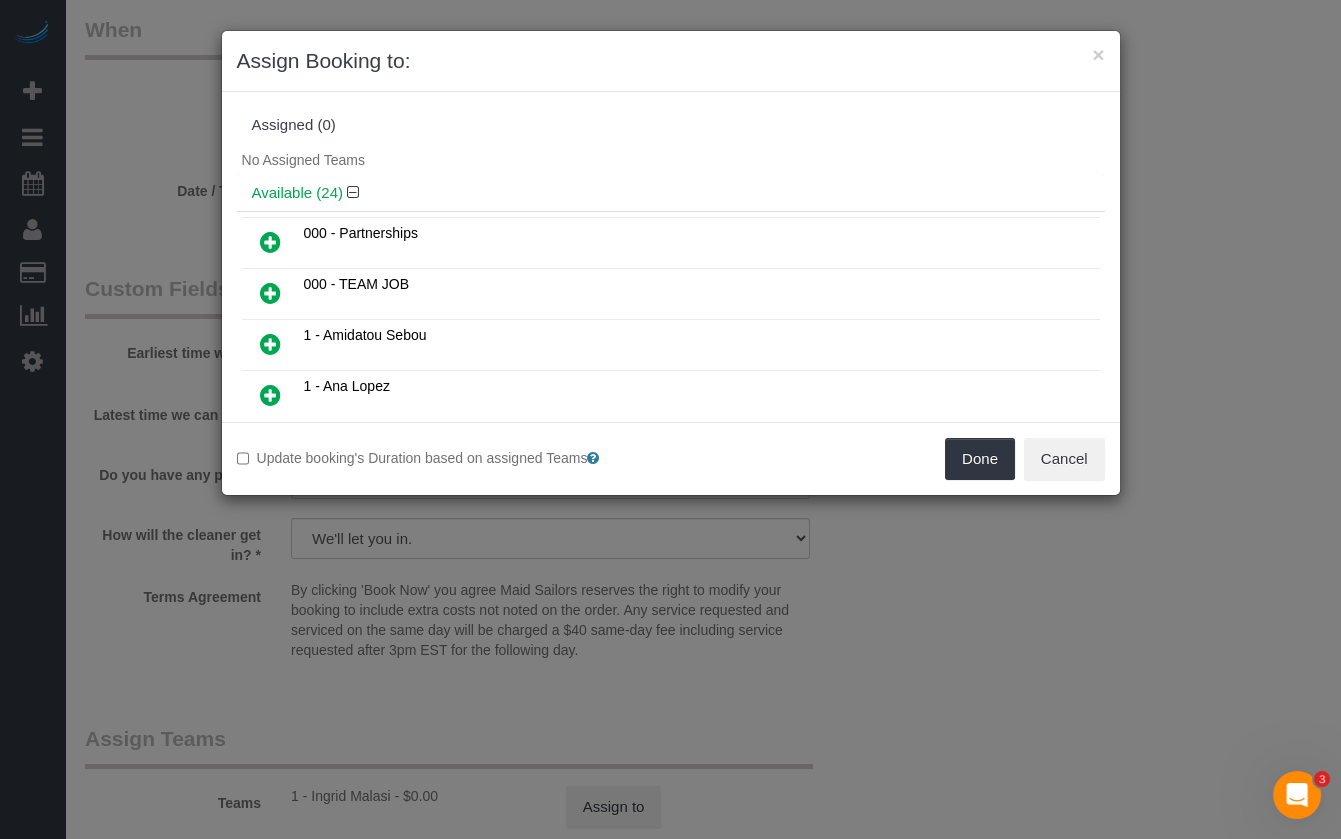 click on "Done
Cancel" at bounding box center [895, 459] 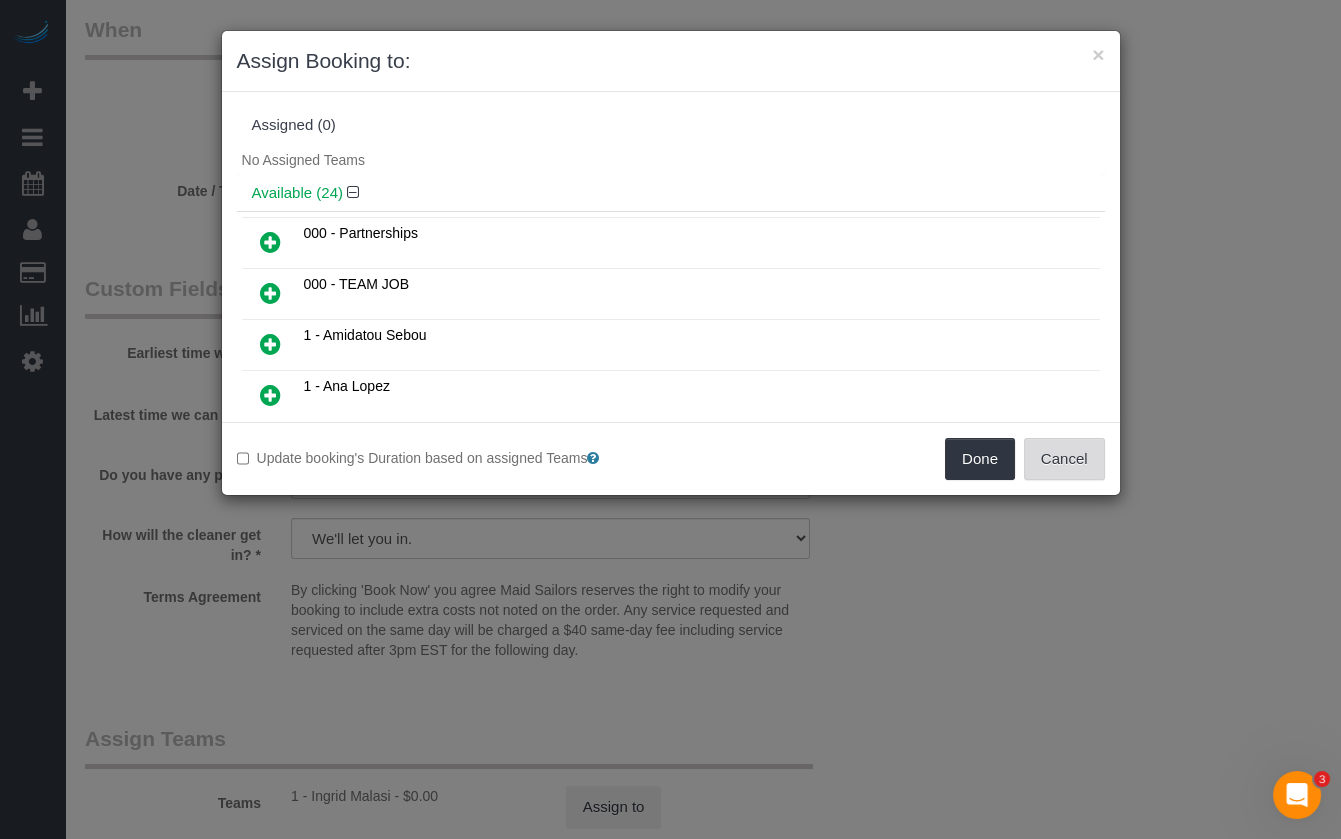 click on "Cancel" at bounding box center (1064, 459) 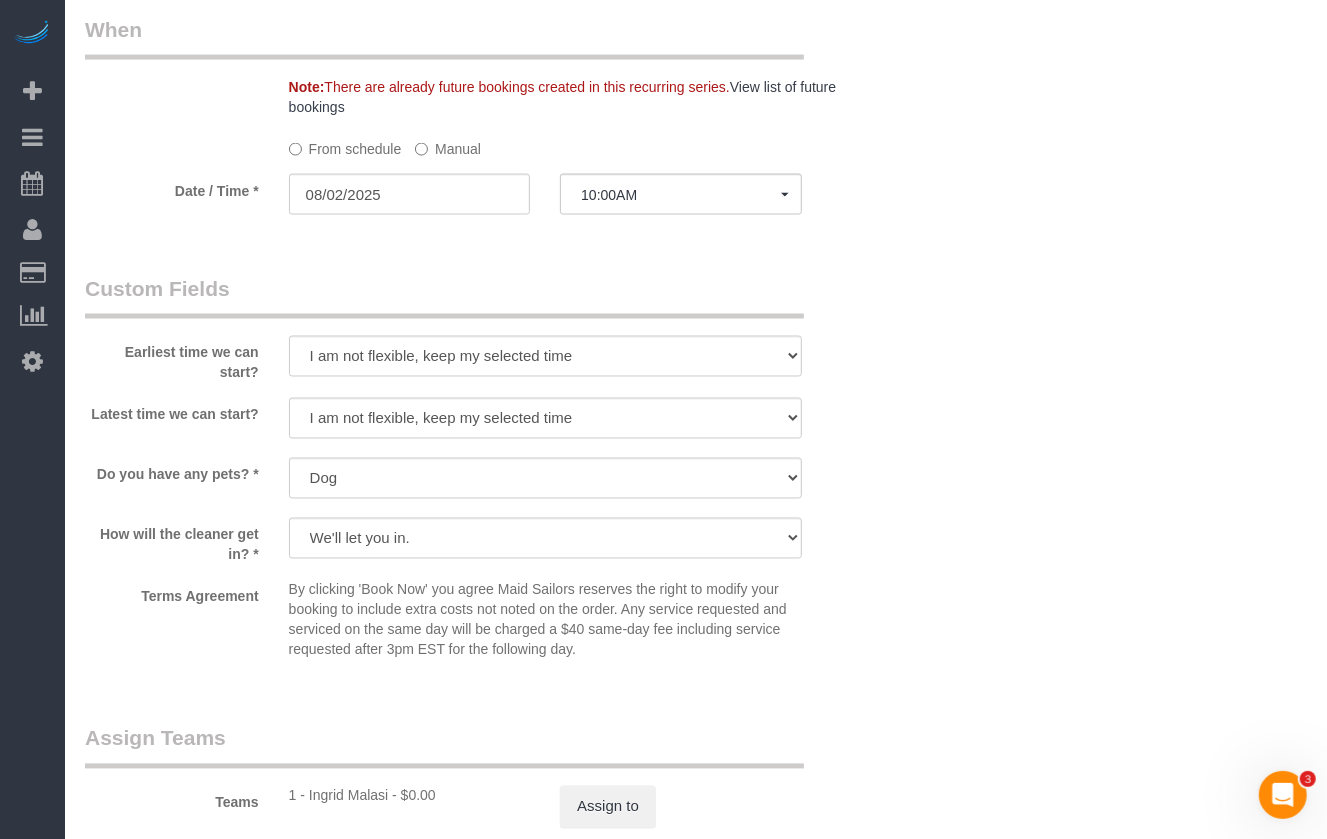 click on "Who
Email
[EMAIL]
Name *
[FIRST]
[LAST]
[FIRST] [LAST] Requested
[FIRST] [LAST] - Requested
Pet - Dog
[FIRST] [LAST] - Requested
Standard Apartment
Where
Address
[NUMBER] [STREET], Apt. [NUMBER]
[CITY]
AK
AL
AR
AZ
CA
CO
CT
DC
DE
FL
GA
HI
IA
ID
IL
IN
KS
KY
LA
MA" at bounding box center [477, -234] 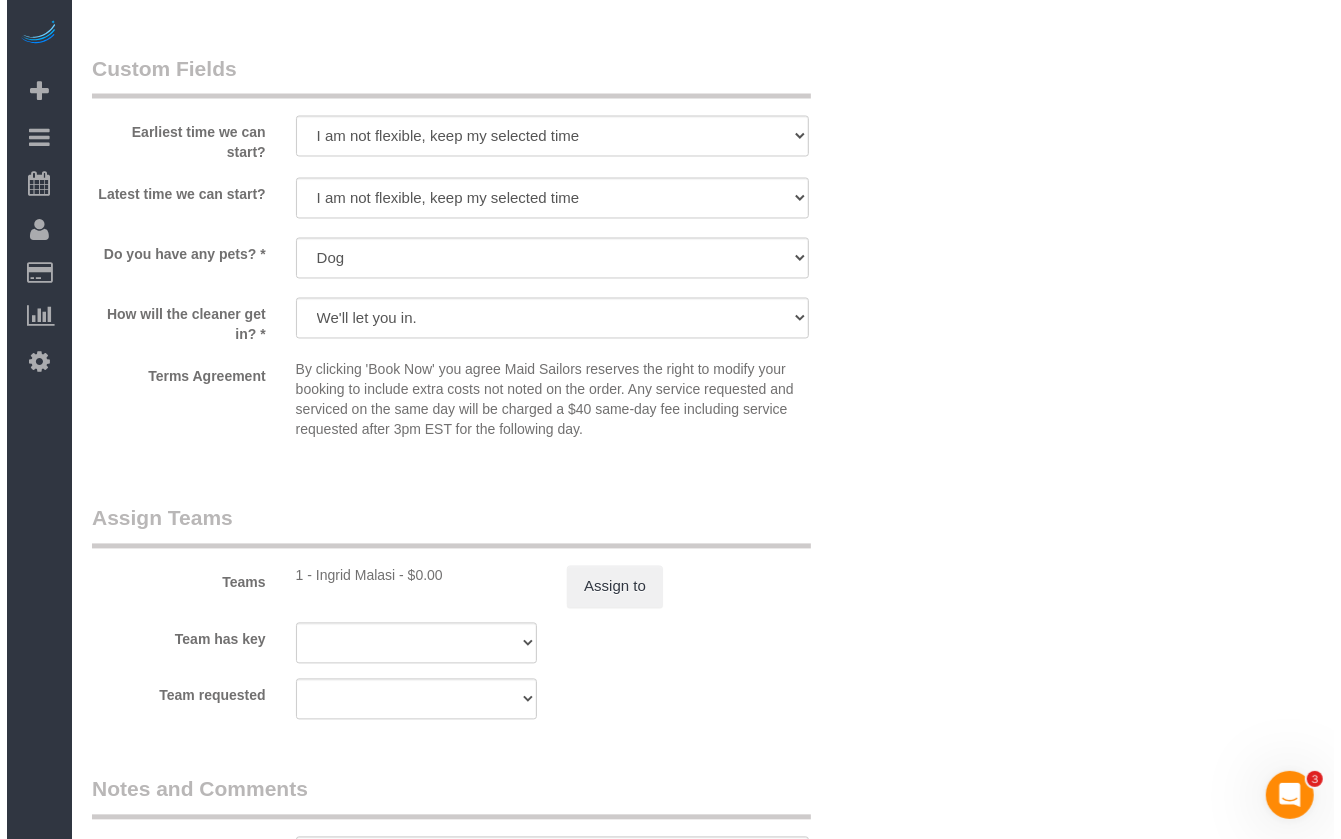scroll, scrollTop: 2363, scrollLeft: 0, axis: vertical 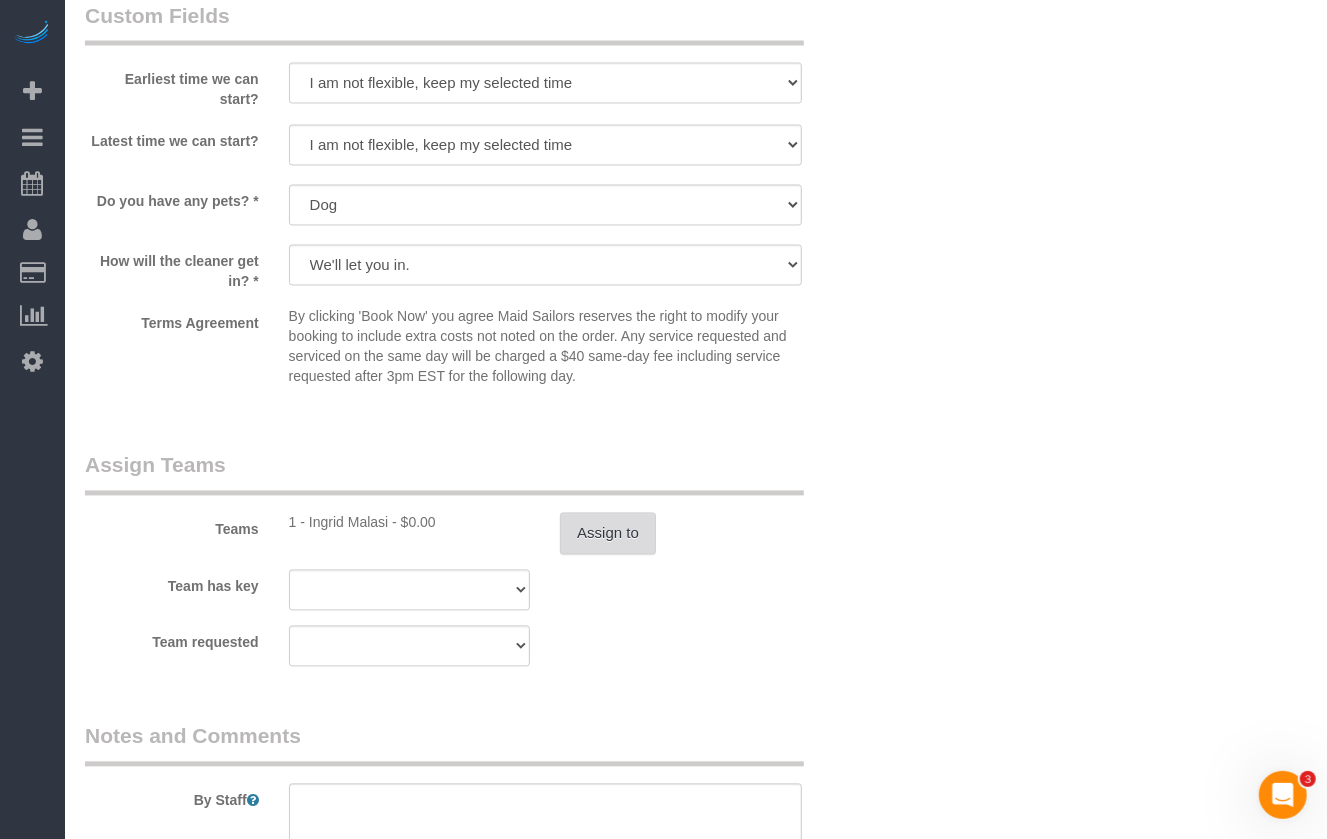 click on "Assign to" at bounding box center (608, 534) 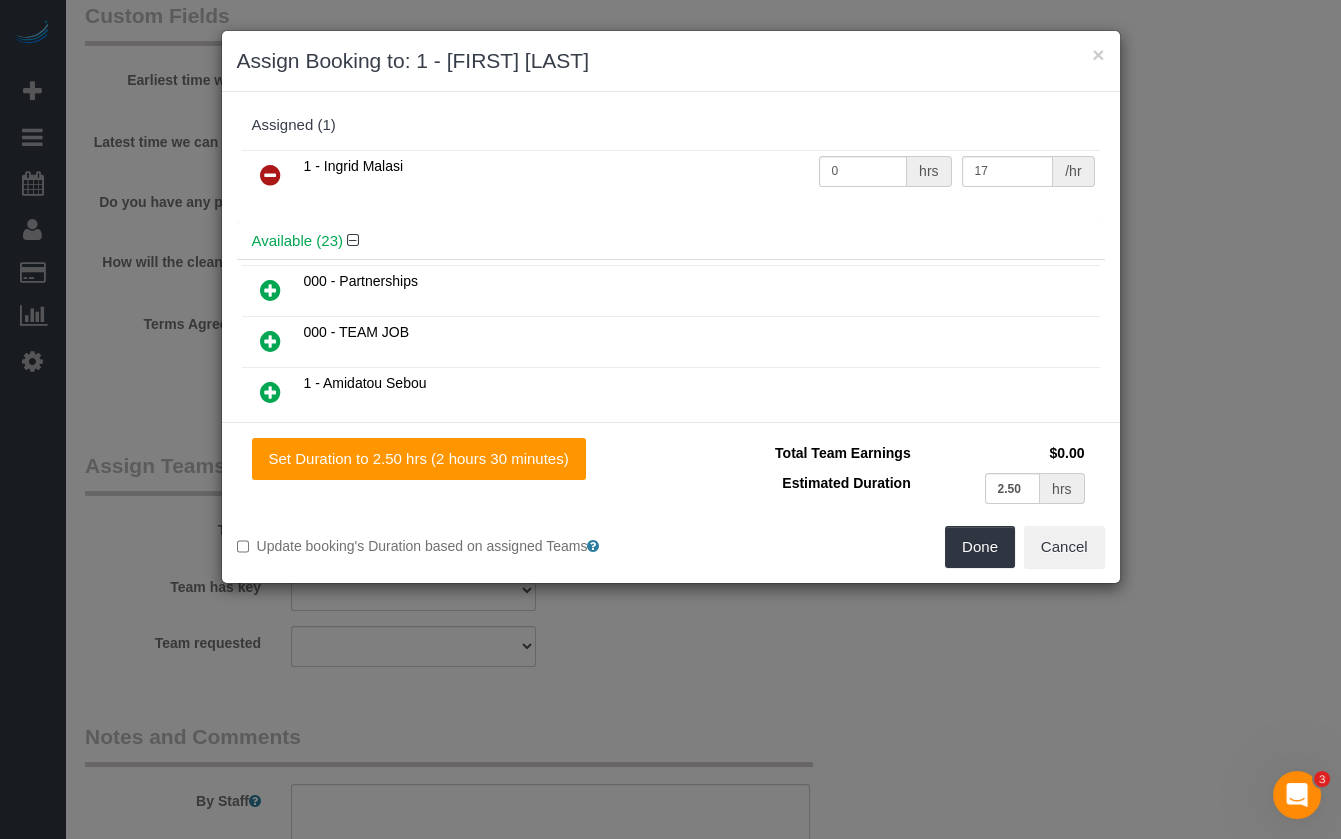 click at bounding box center [270, 175] 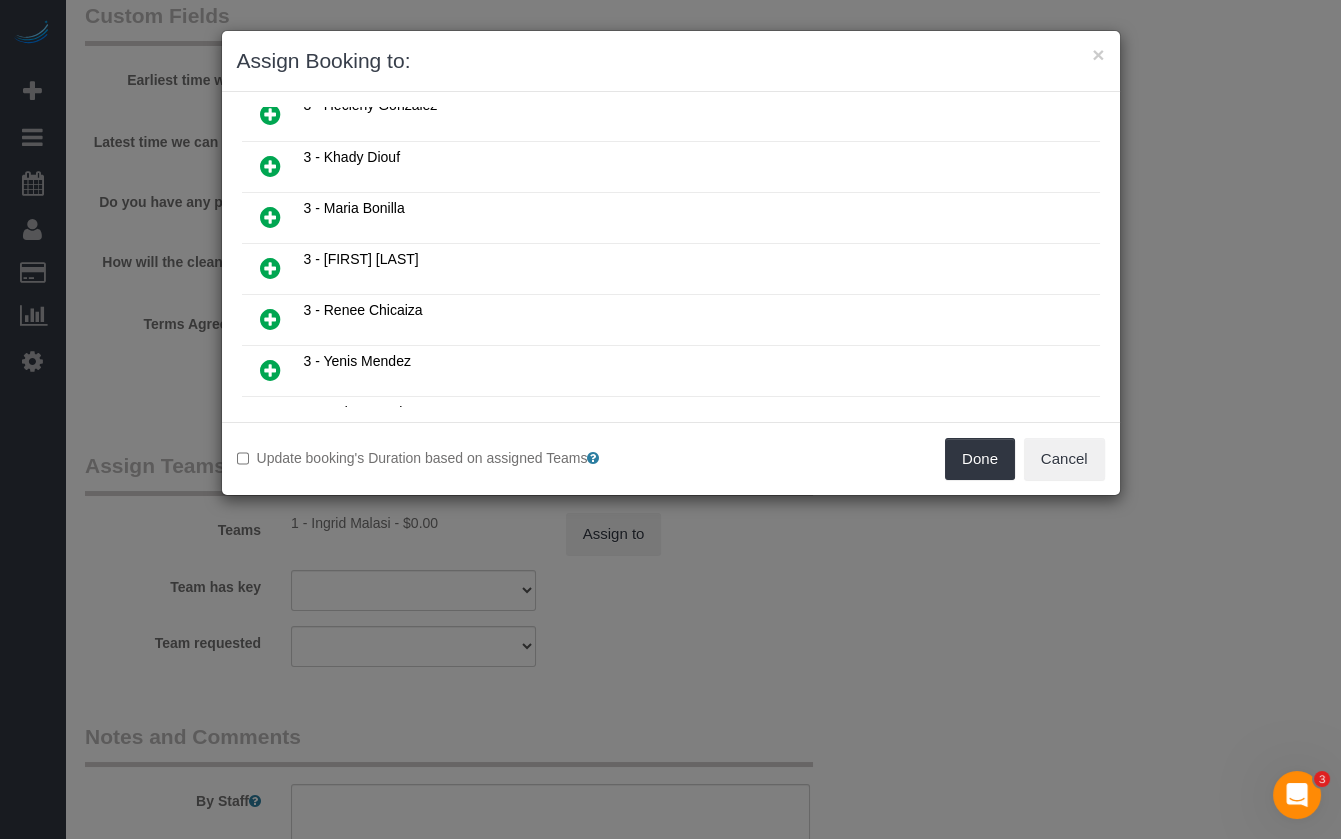 scroll, scrollTop: 1000, scrollLeft: 0, axis: vertical 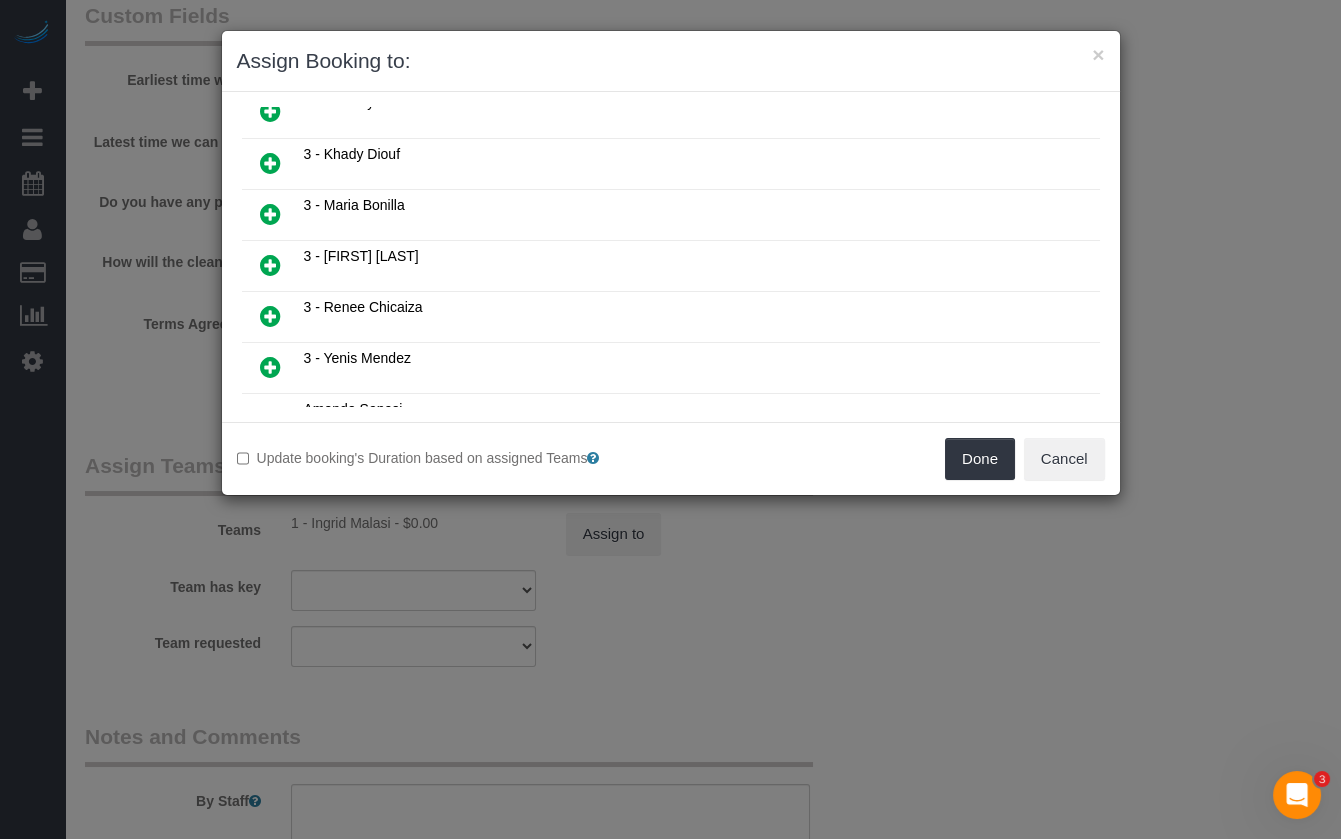 click at bounding box center (270, 316) 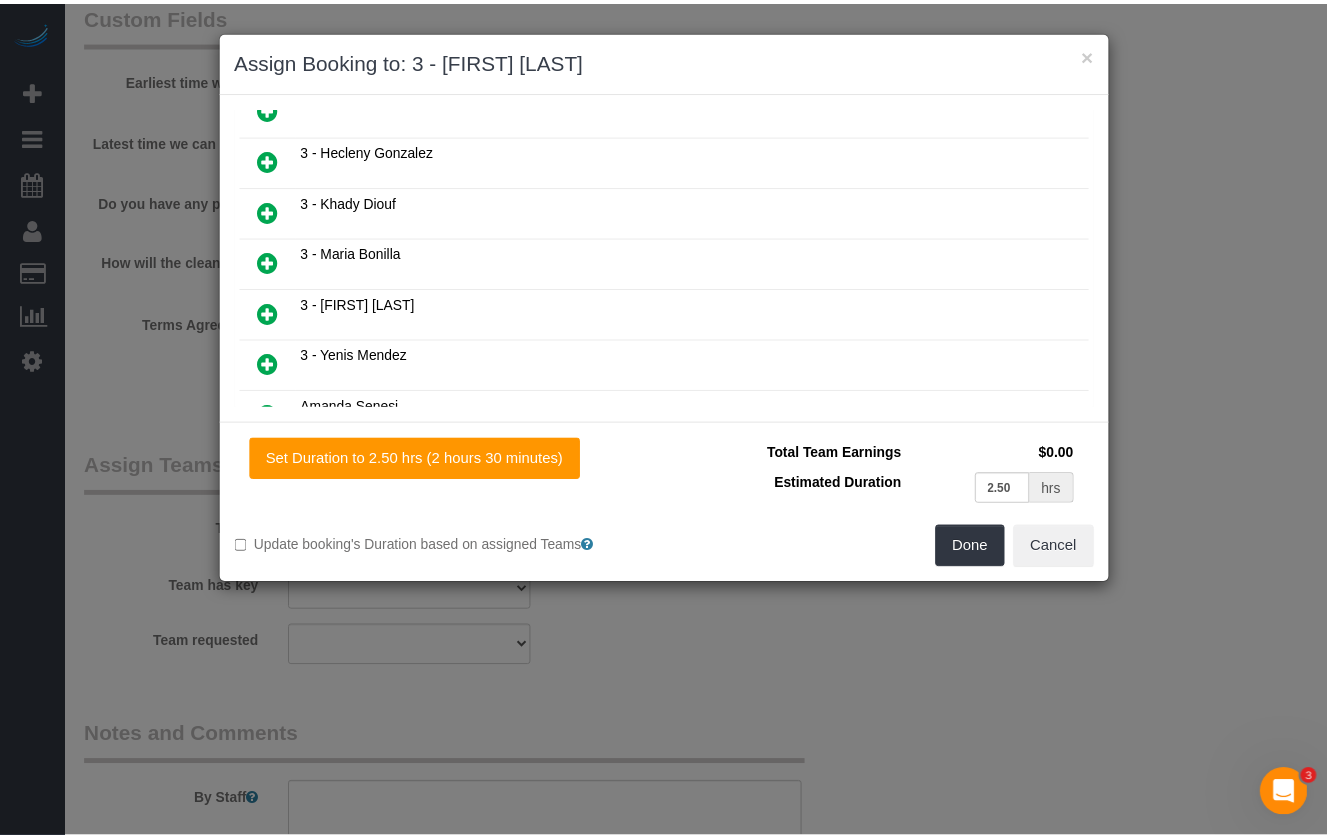 scroll, scrollTop: 1047, scrollLeft: 0, axis: vertical 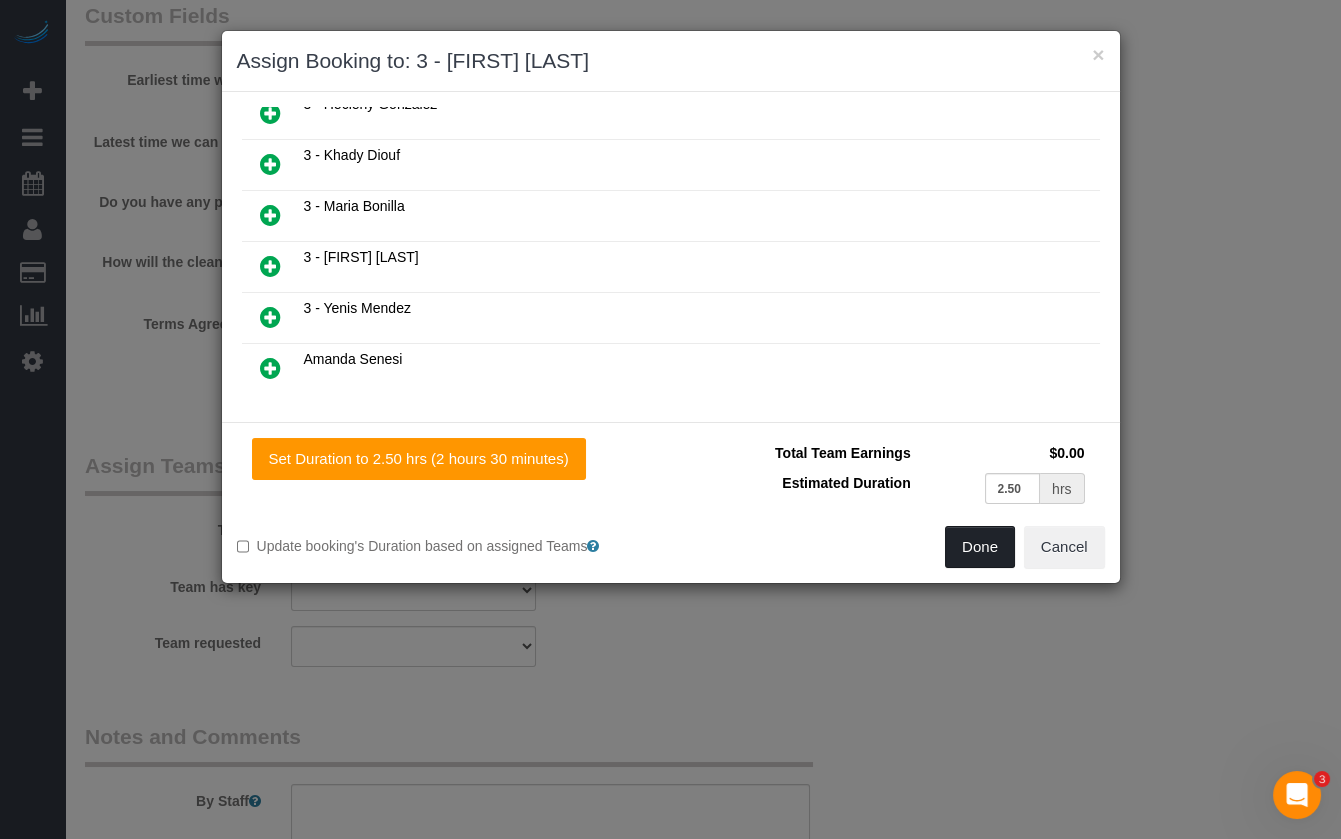 click on "Done" at bounding box center (980, 547) 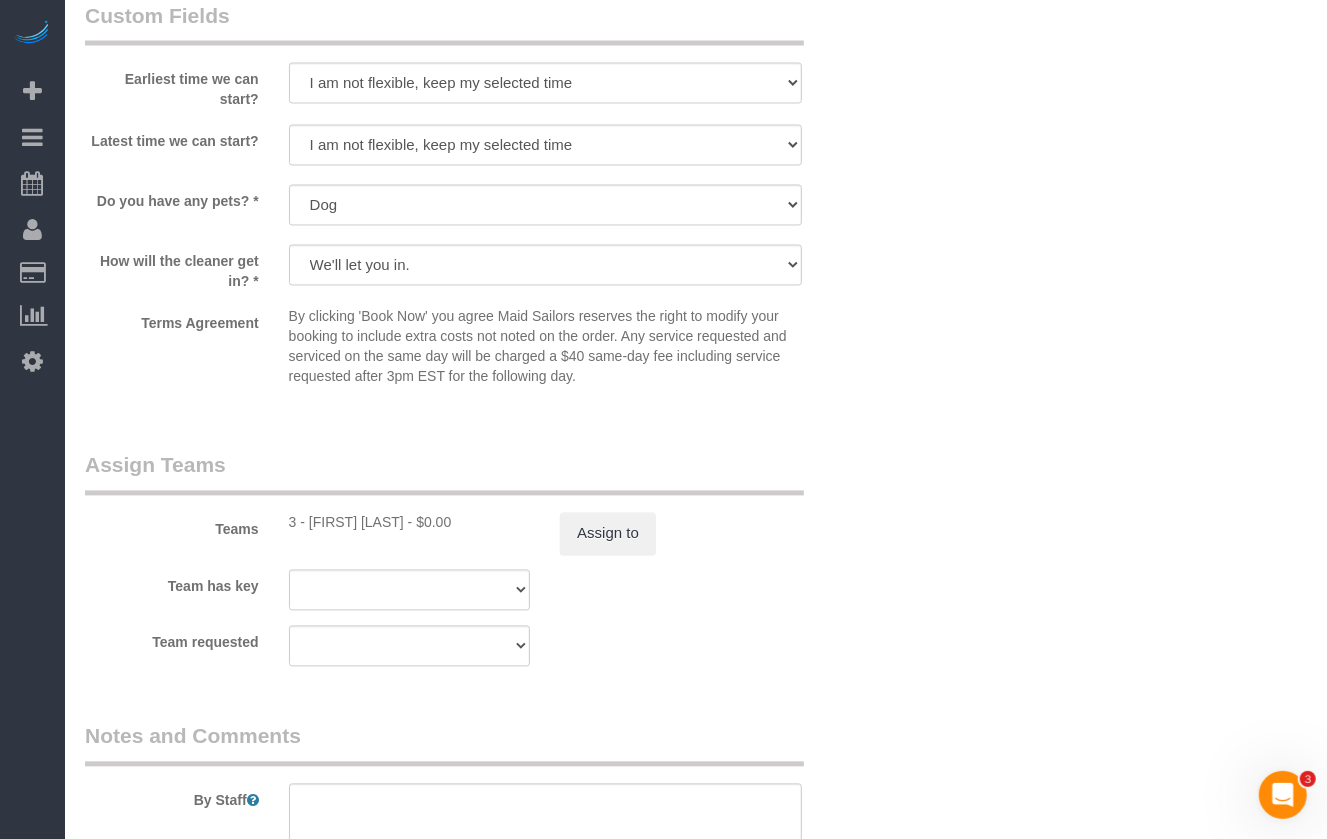 click on "Who
Email
[EMAIL]
Name *
[FIRST]
[LAST]
[FIRST] [LAST] Requested
[FIRST] [LAST] - Requested
Pet - Dog
[FIRST] [LAST] - Requested
Standard Apartment
Where
Address
[NUMBER] [STREET], Apt. [NUMBER]
[CITY]
AK
AL
AR
AZ
CA
CO
CT
DC
DE
FL
GA
HI
IA
ID
IL
IN
KS
KY
LA
MA" at bounding box center (696, -507) 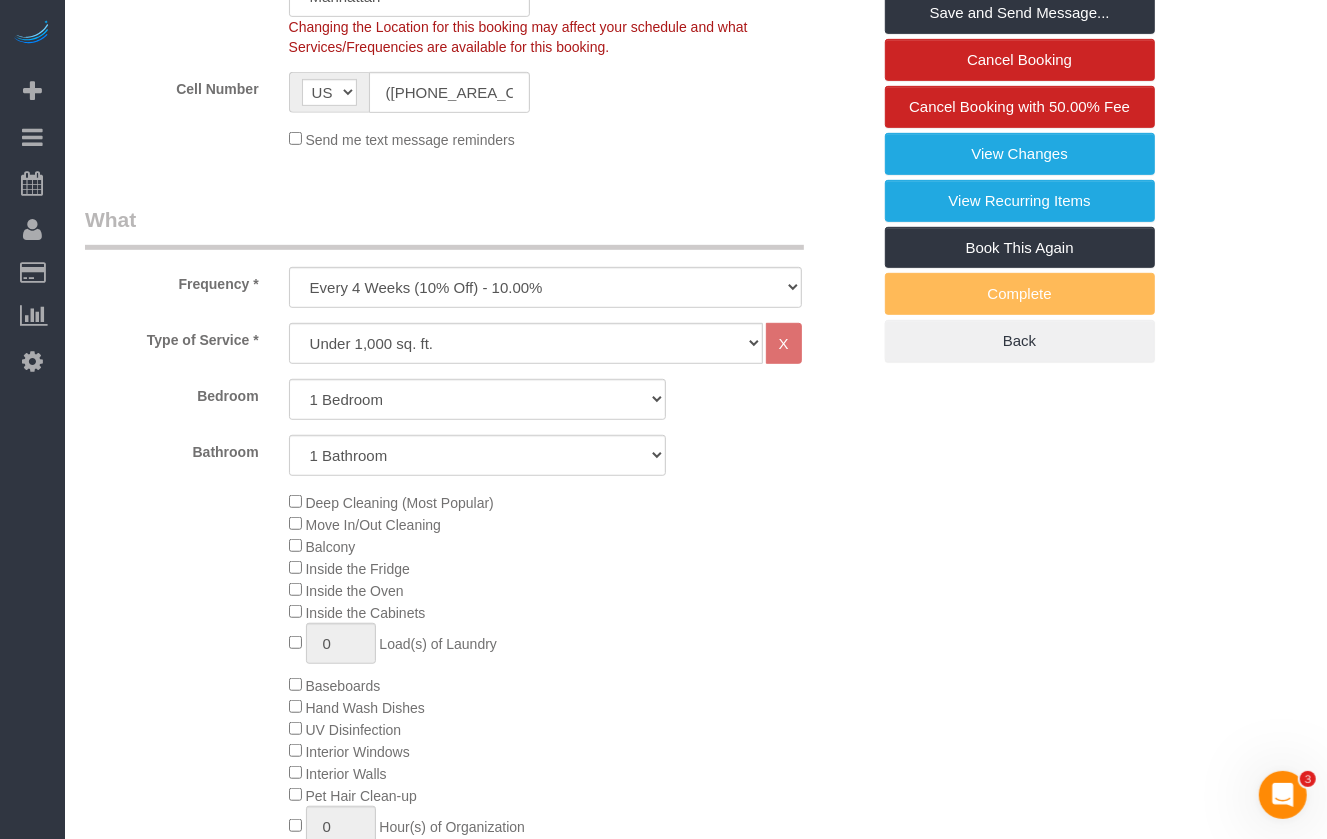 scroll, scrollTop: 181, scrollLeft: 0, axis: vertical 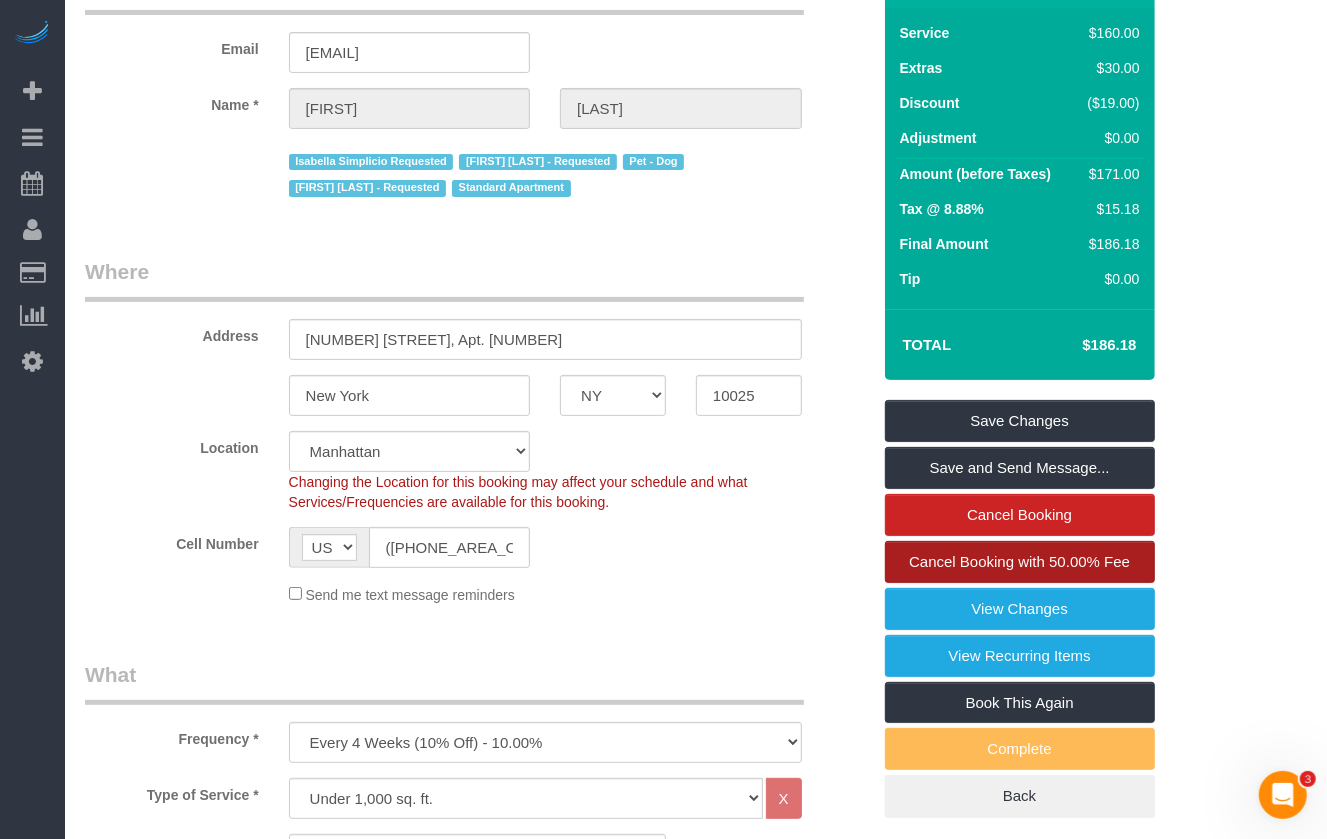click on "Cancel Booking with 50.00% Fee" at bounding box center (1020, 562) 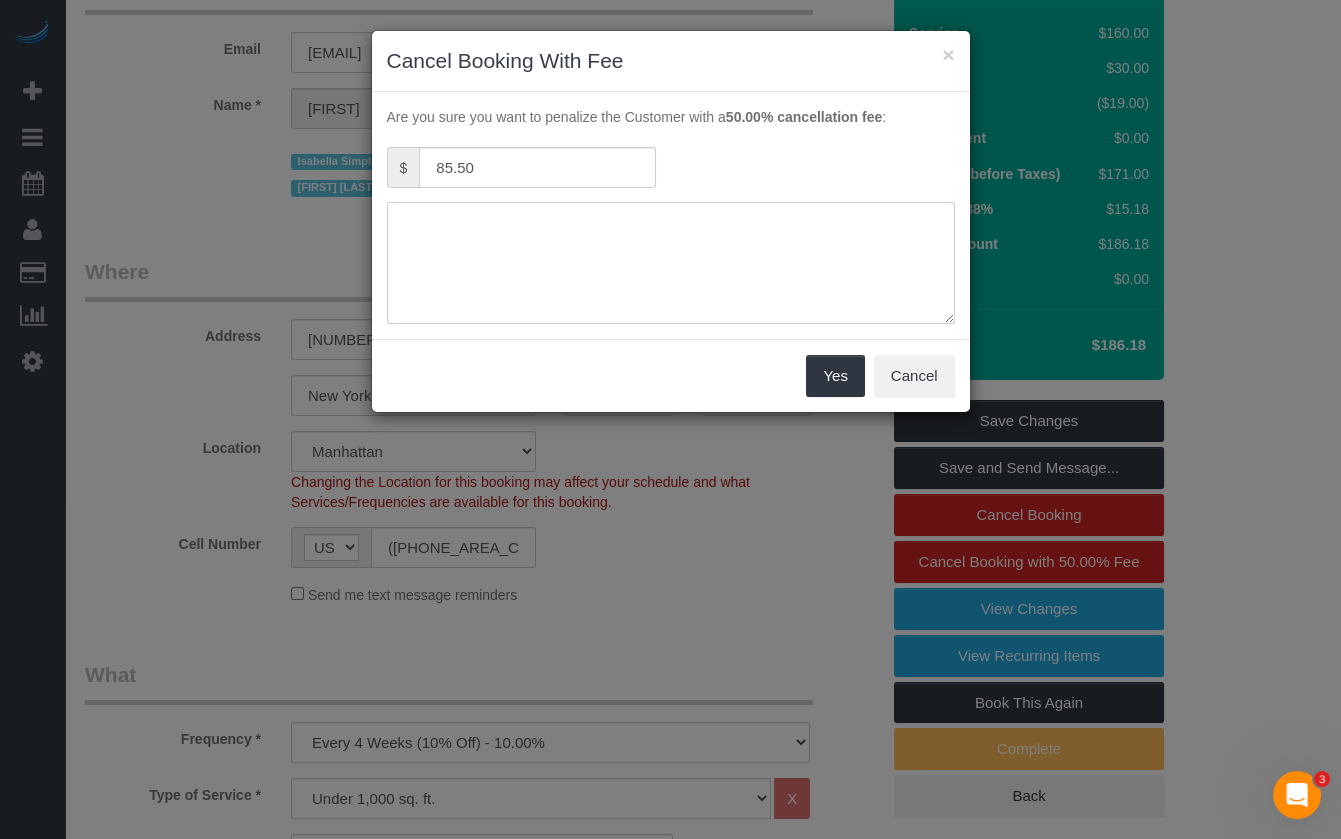 click at bounding box center (671, 263) 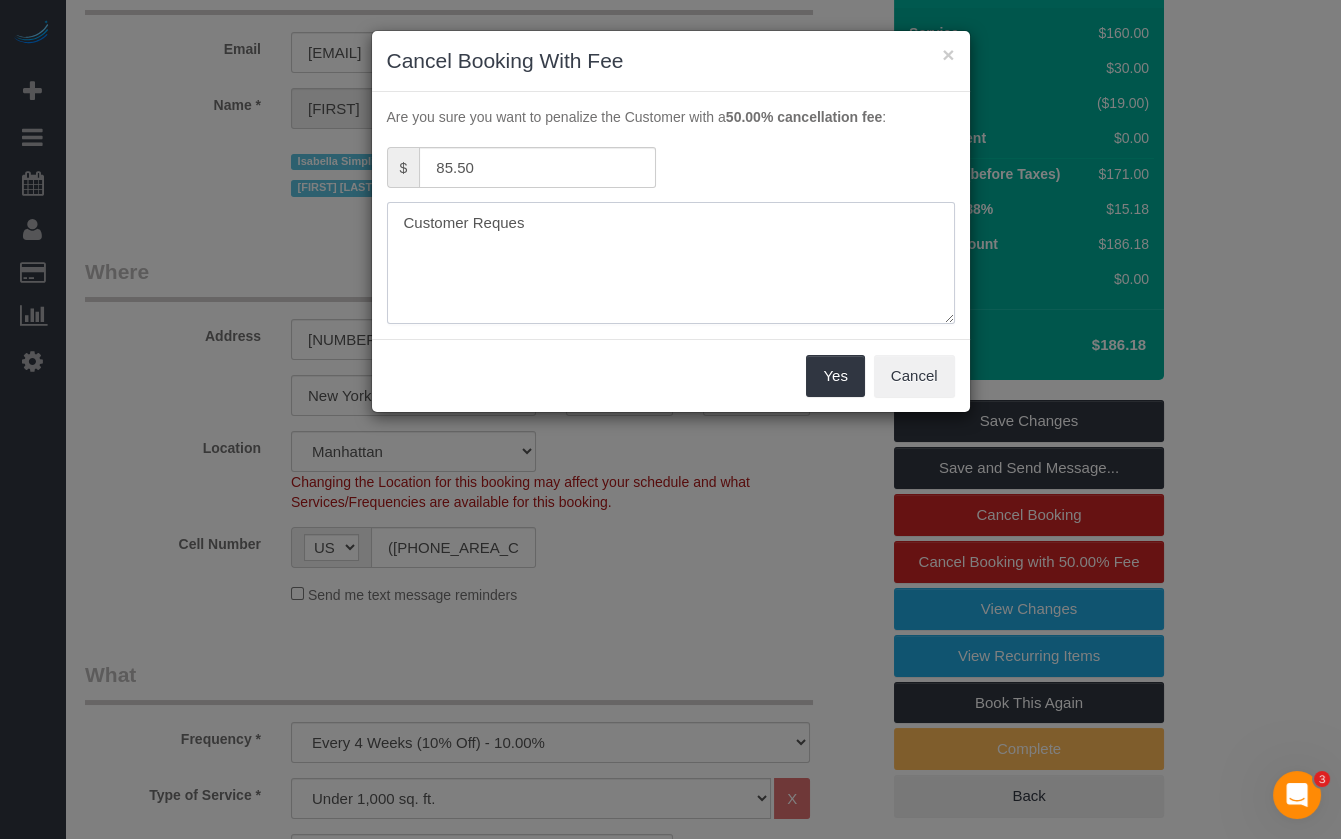 type on "Customer Request" 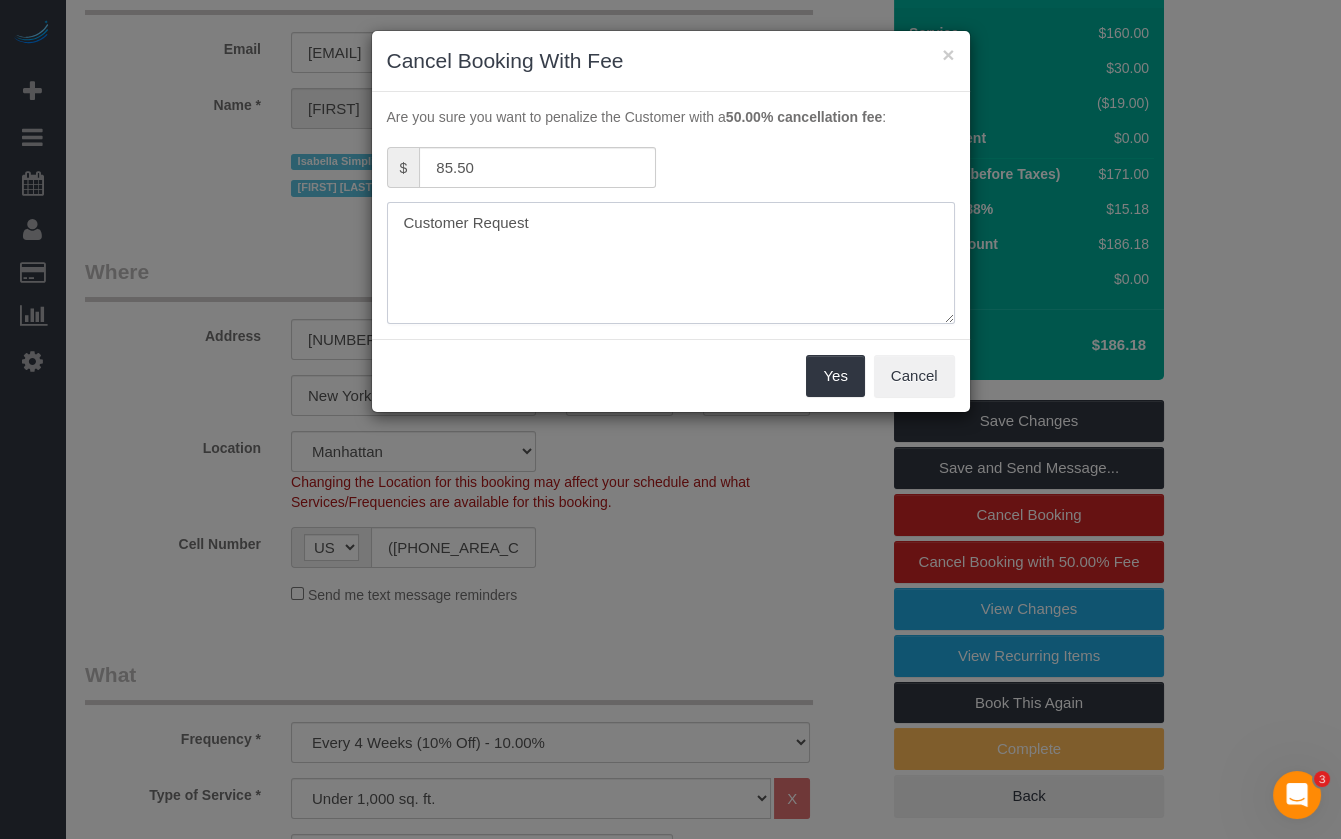 type 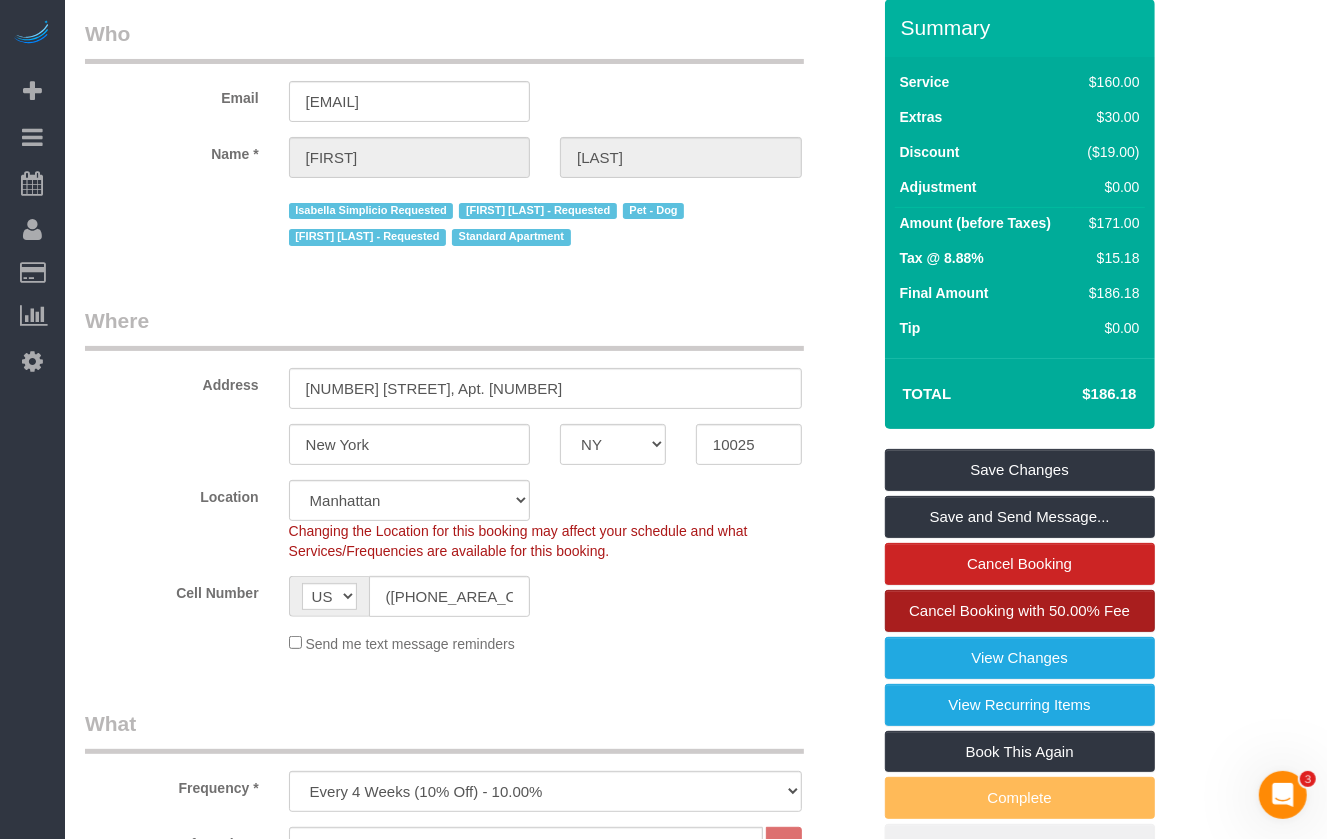 scroll, scrollTop: 0, scrollLeft: 0, axis: both 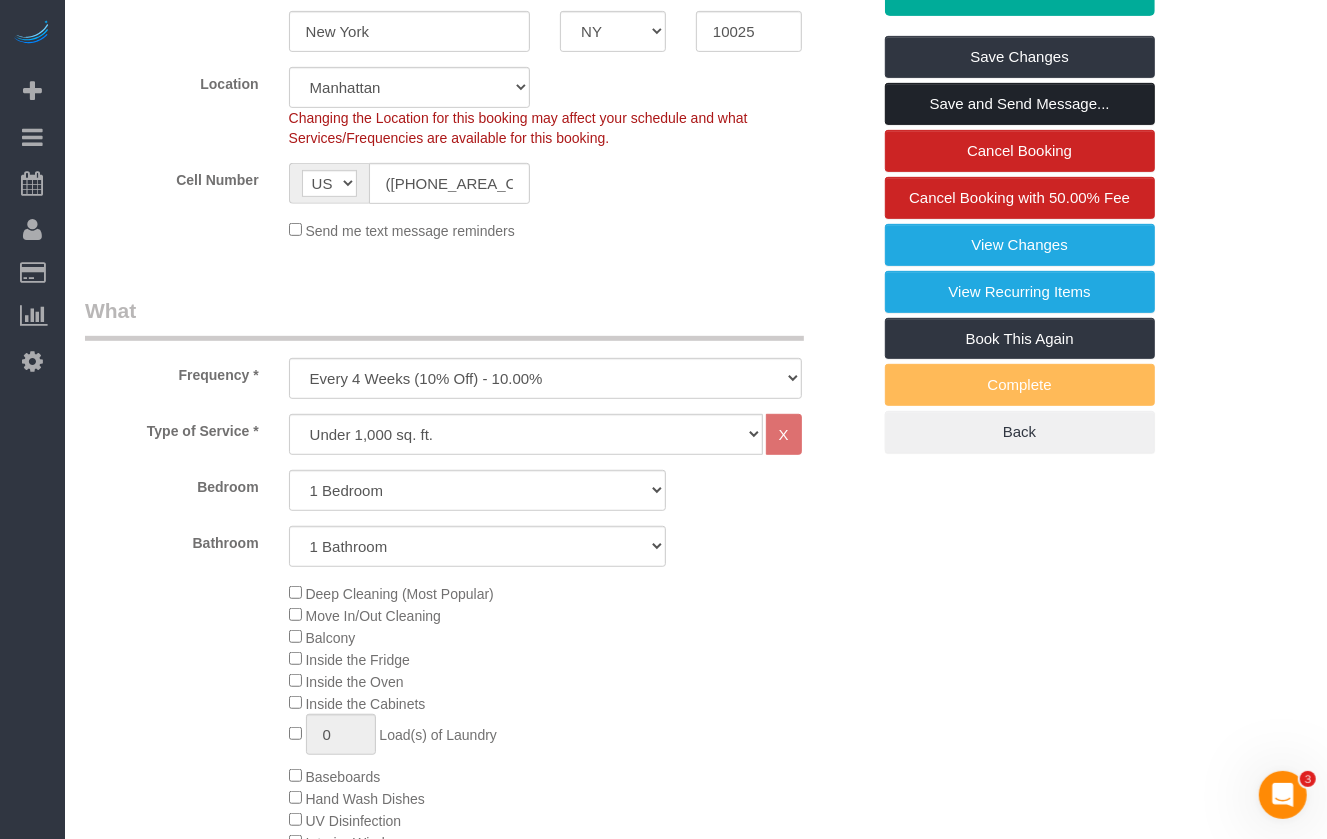 click on "Save and Send Message..." at bounding box center [1020, 104] 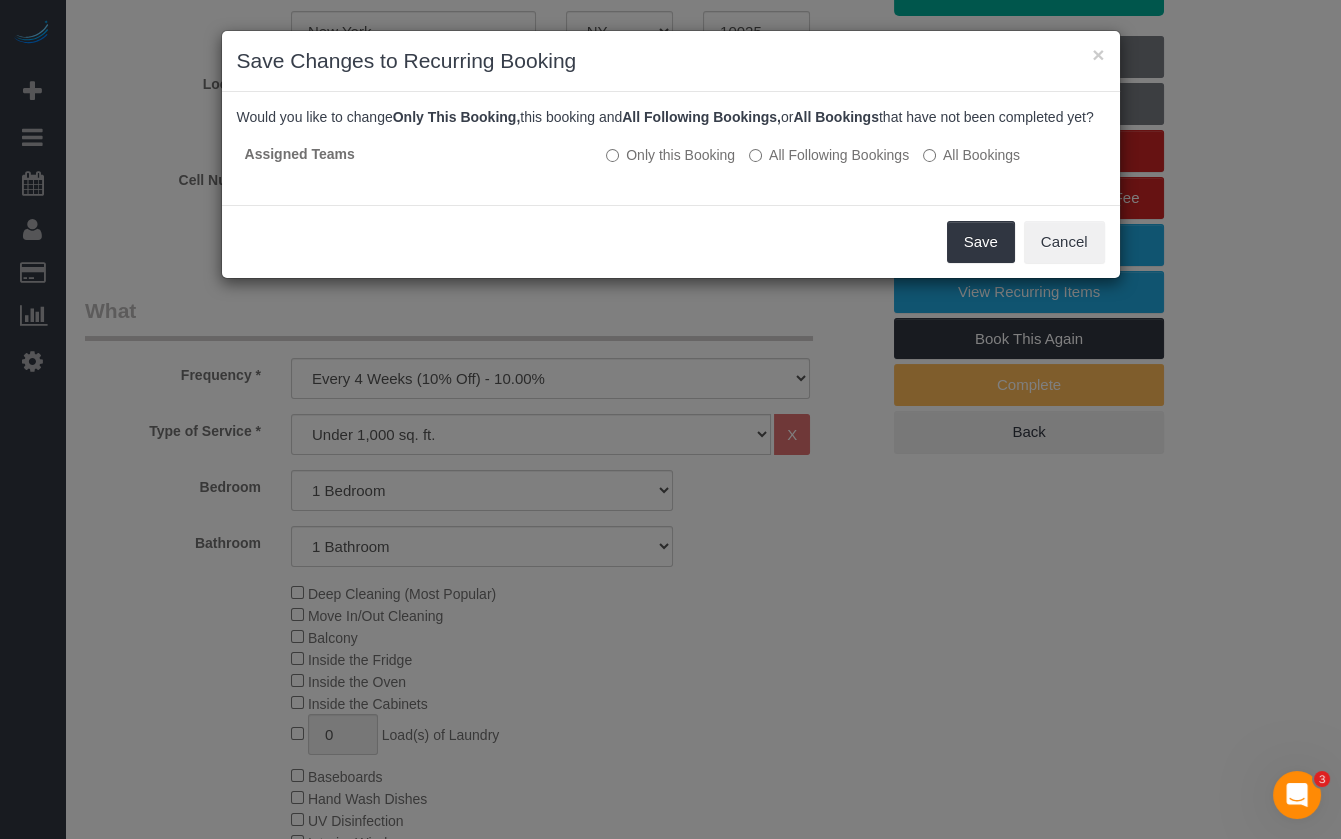 click on "Would you like to change
Only This Booking,
this booking and
All Following Bookings,
or
All Bookings
that have not been completed yet?
Assigned Teams
Only this Booking
All Following Bookings
All Bookings" at bounding box center [671, 148] 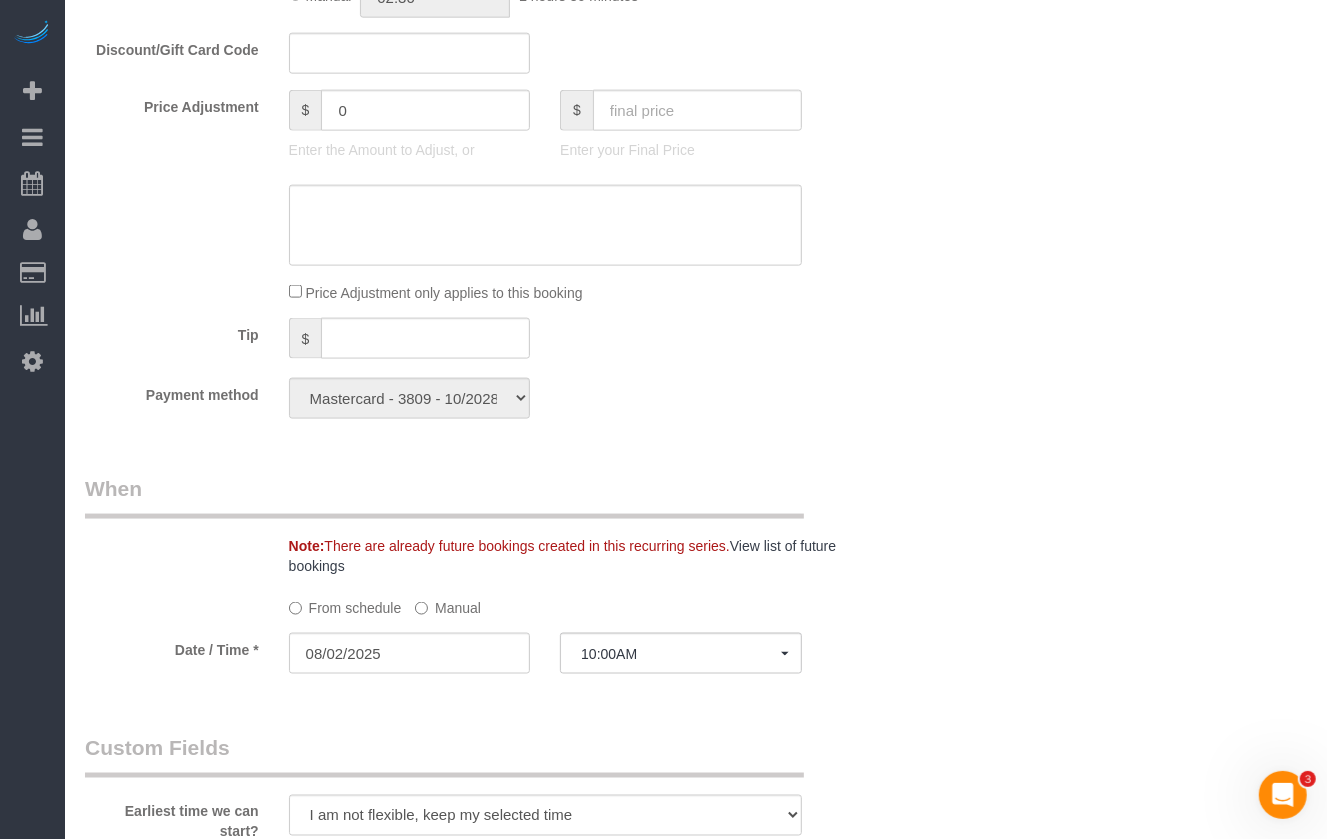 scroll, scrollTop: 1636, scrollLeft: 0, axis: vertical 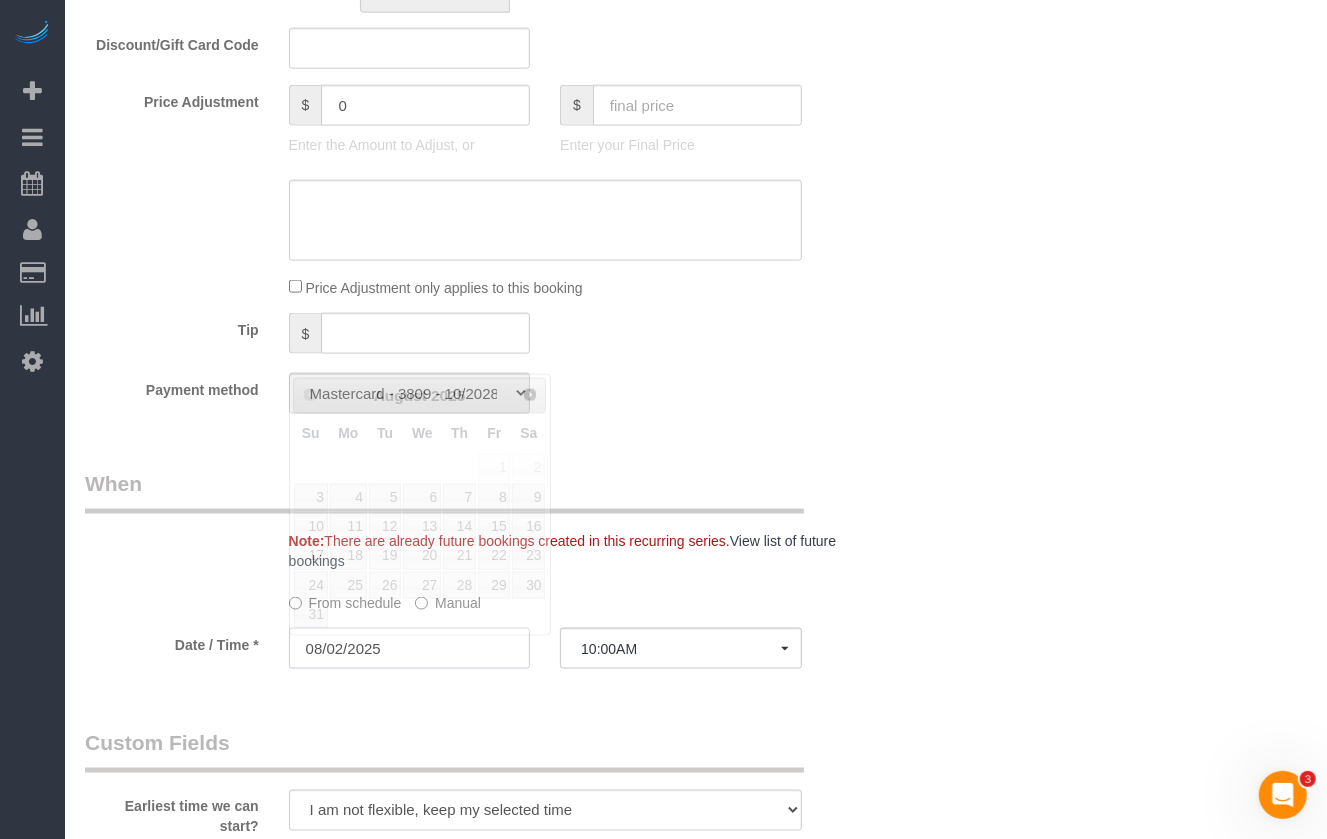 click on "08/02/2025" at bounding box center (410, 648) 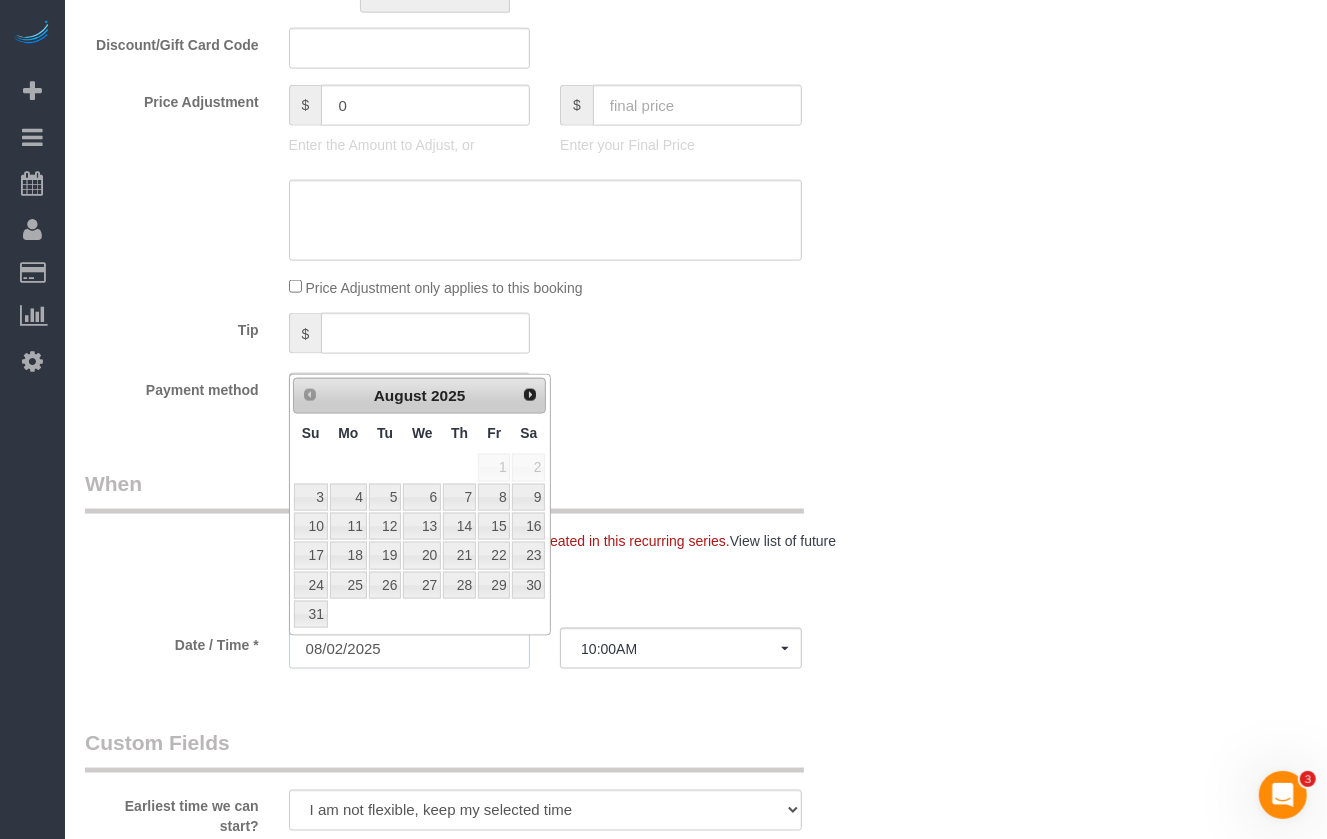click on "08/02/2025" at bounding box center [410, 648] 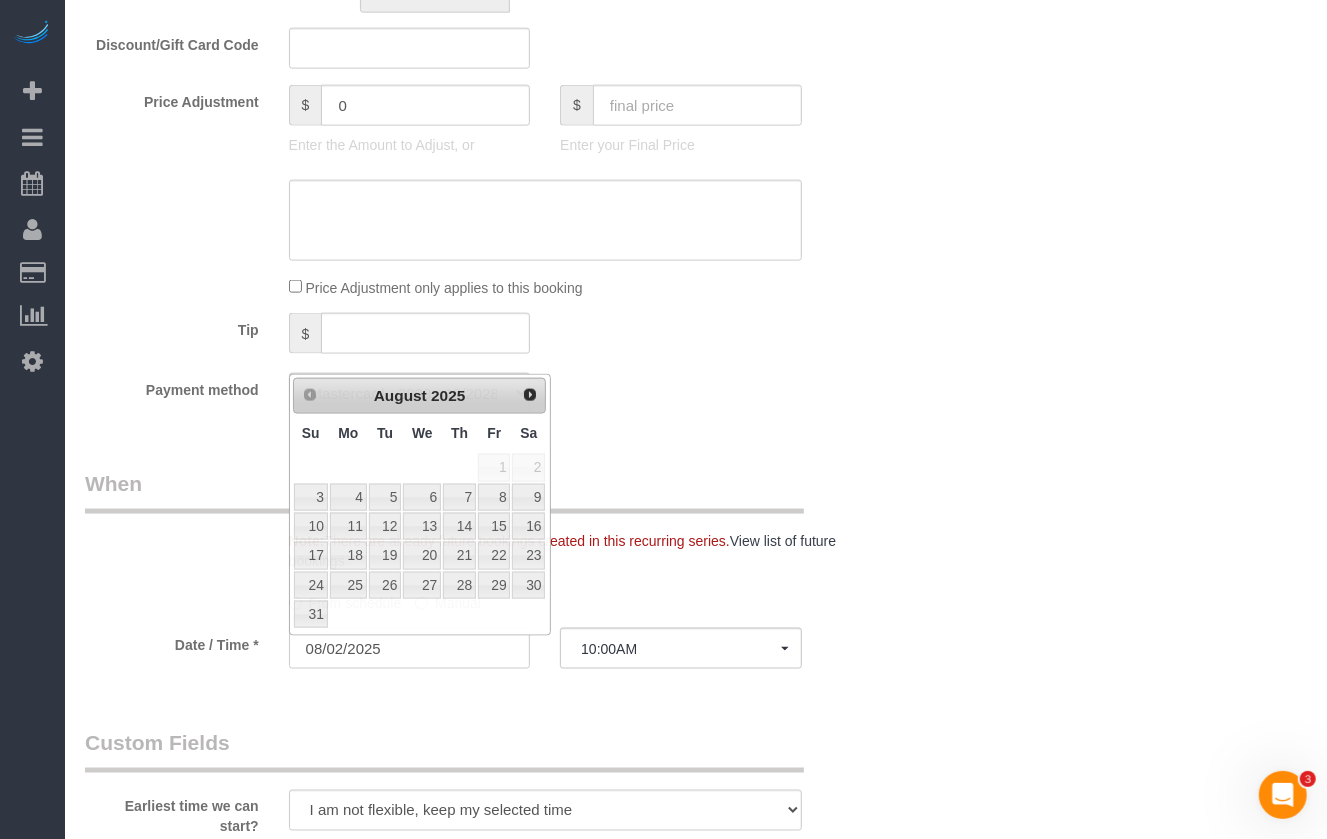 click on "When" at bounding box center [444, 491] 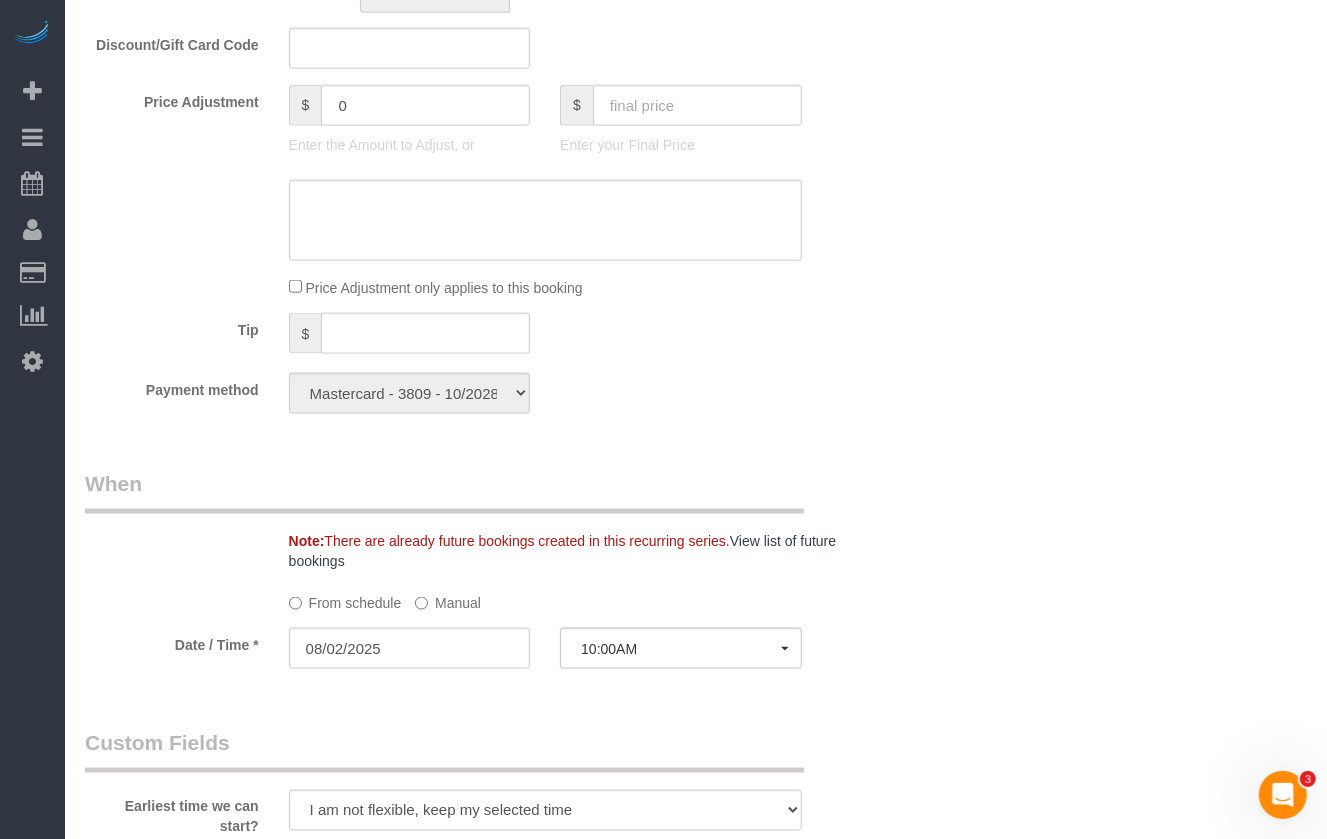 click on "Manual" 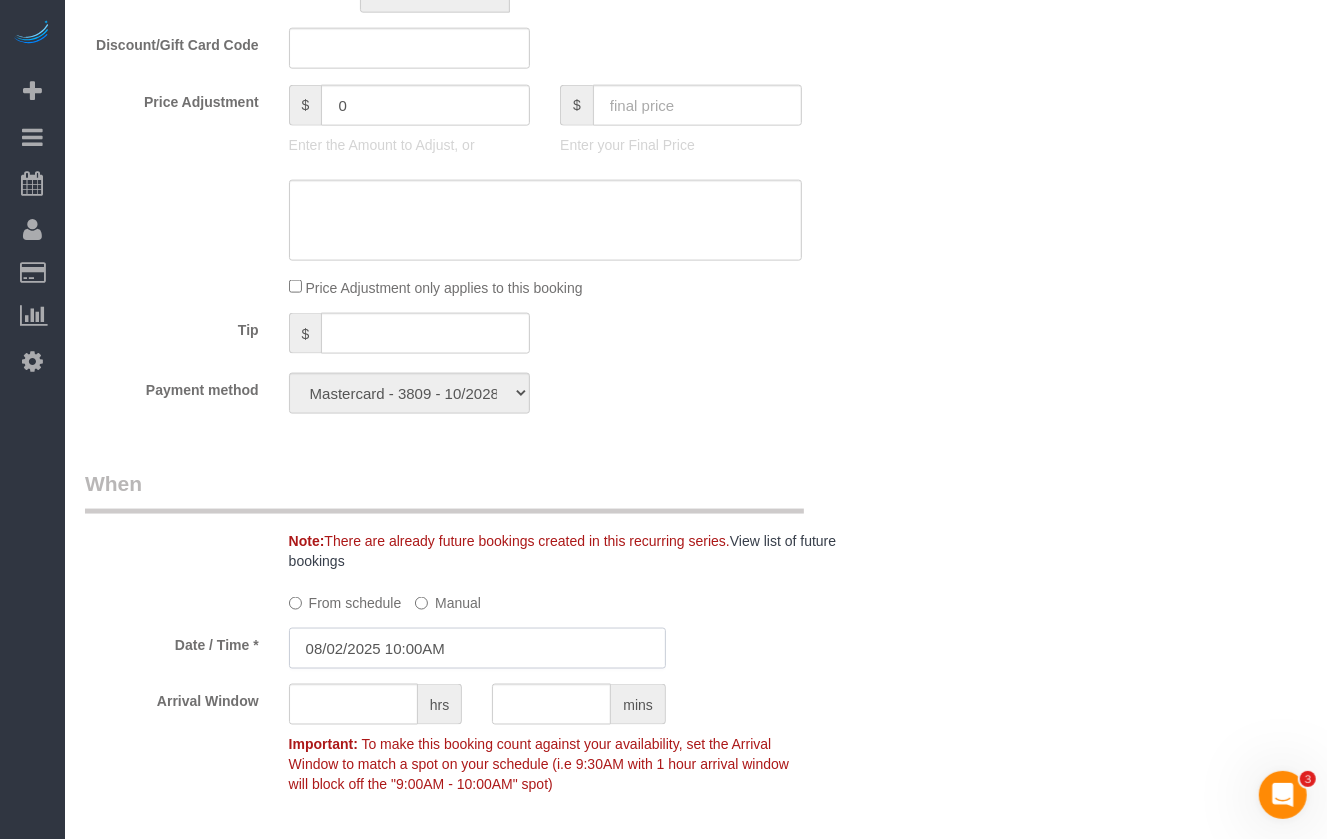 click on "08/02/2025 10:00AM" at bounding box center (477, 648) 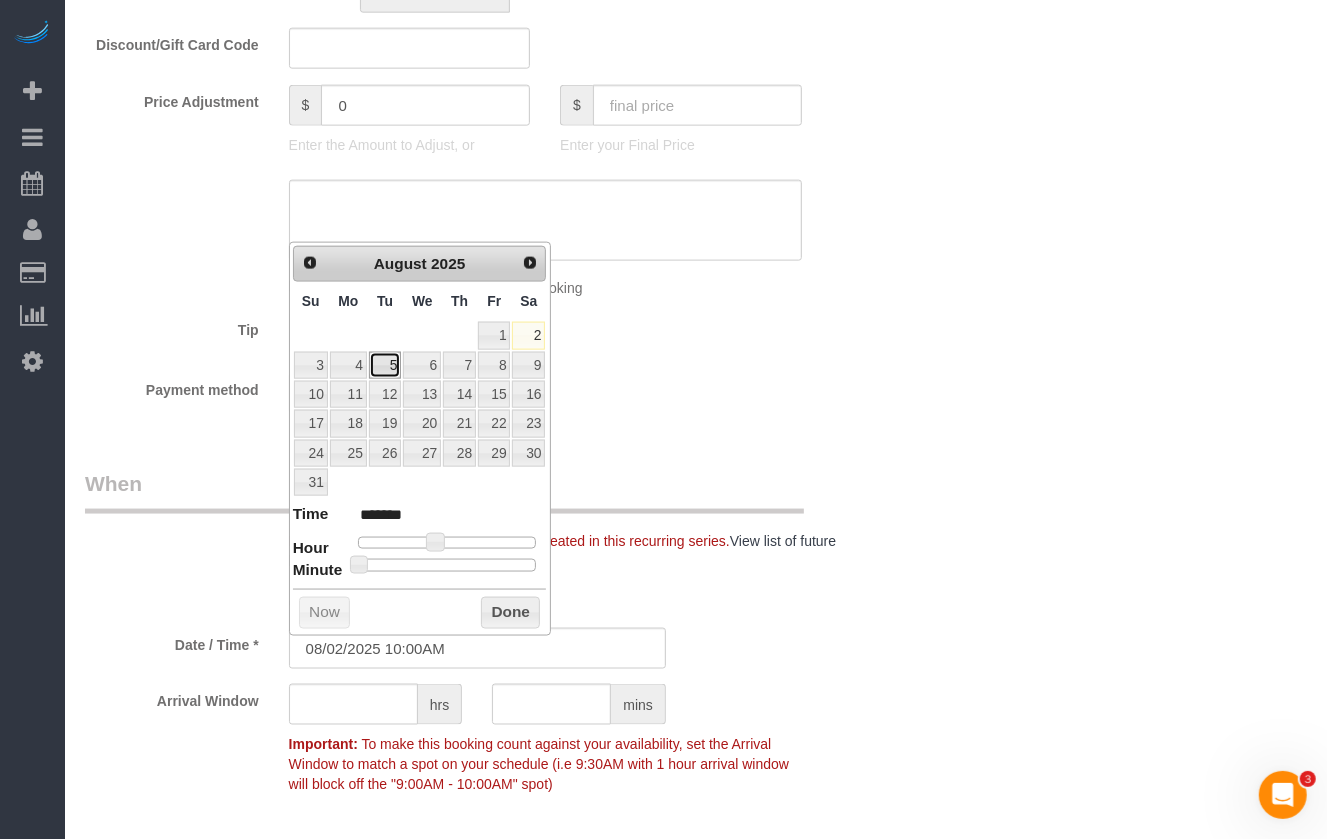 click on "5" at bounding box center (385, 365) 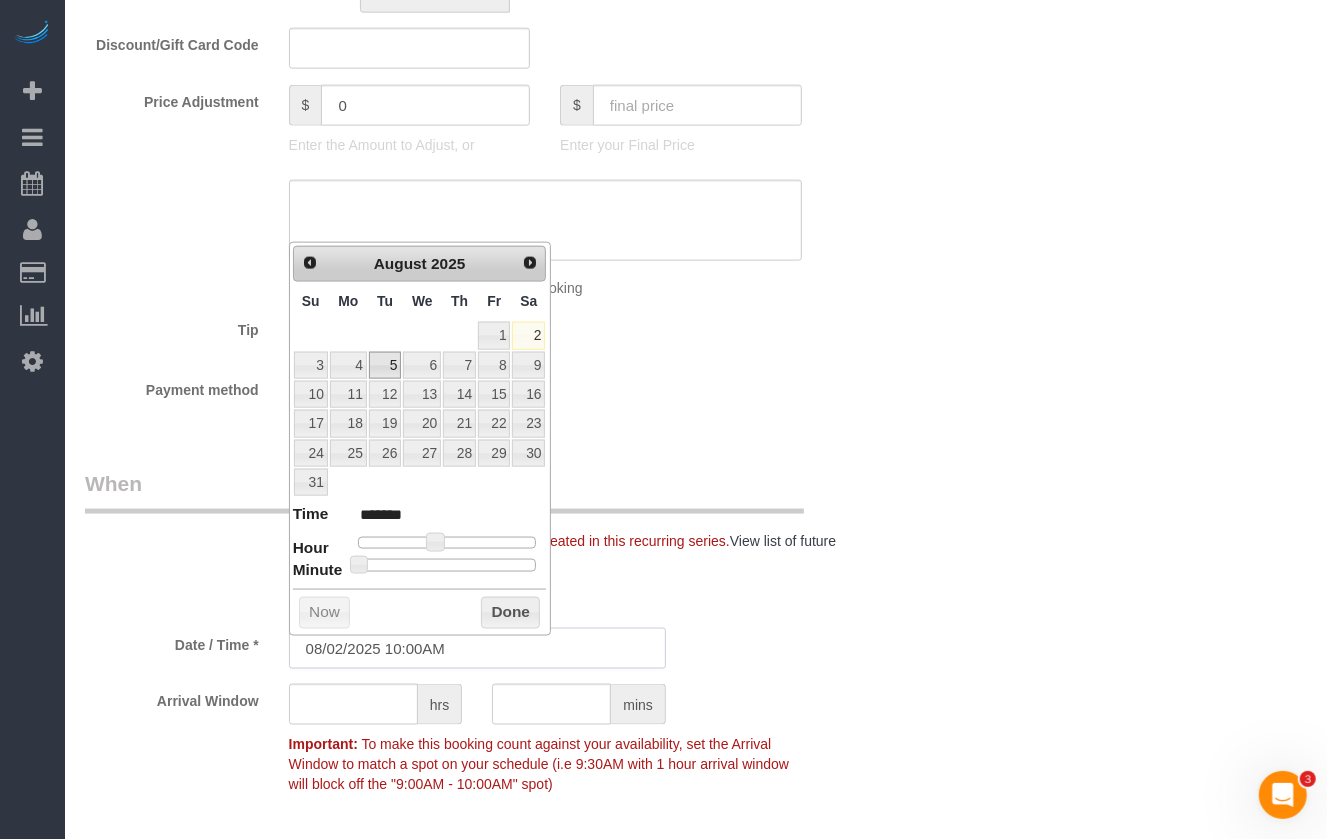 type on "08/05/2025 10:00AM" 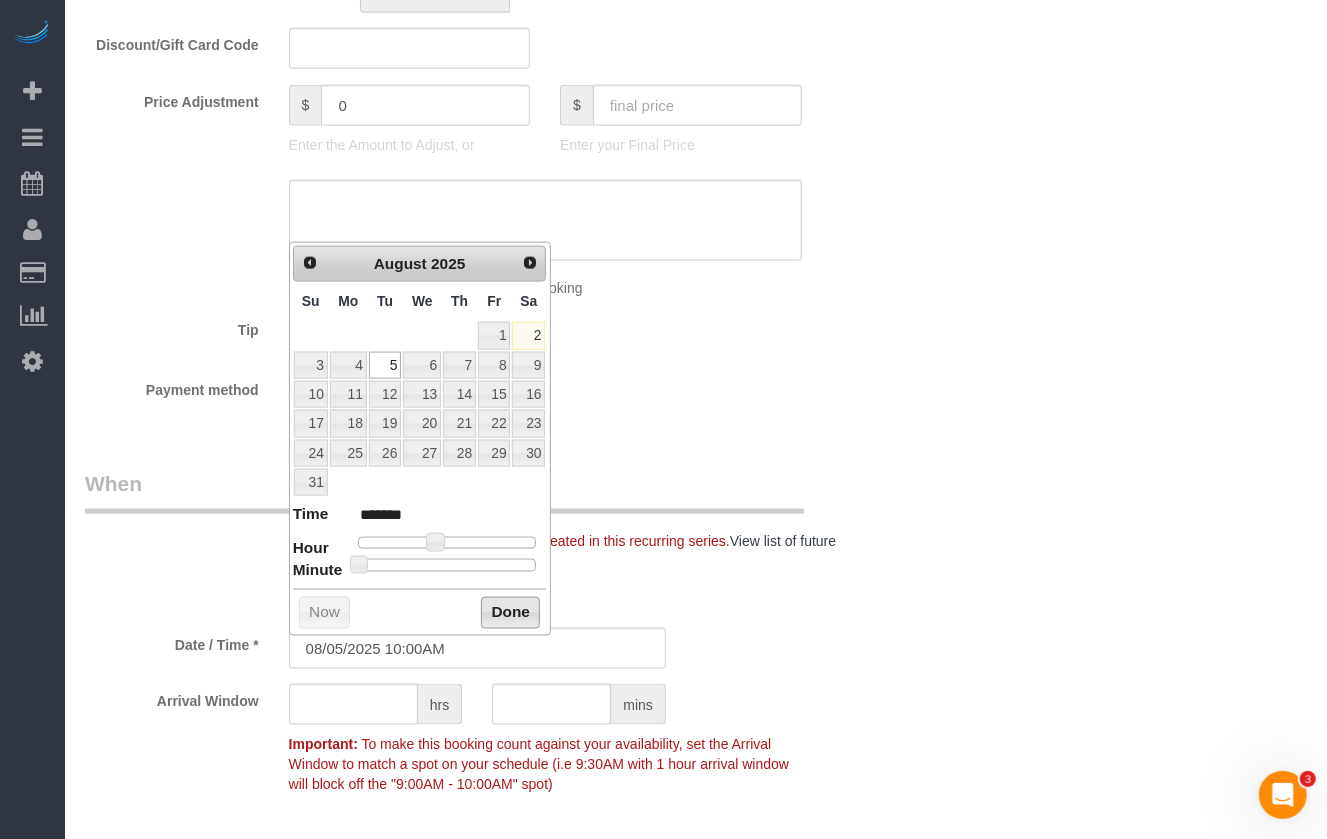 click on "Done" at bounding box center [510, 613] 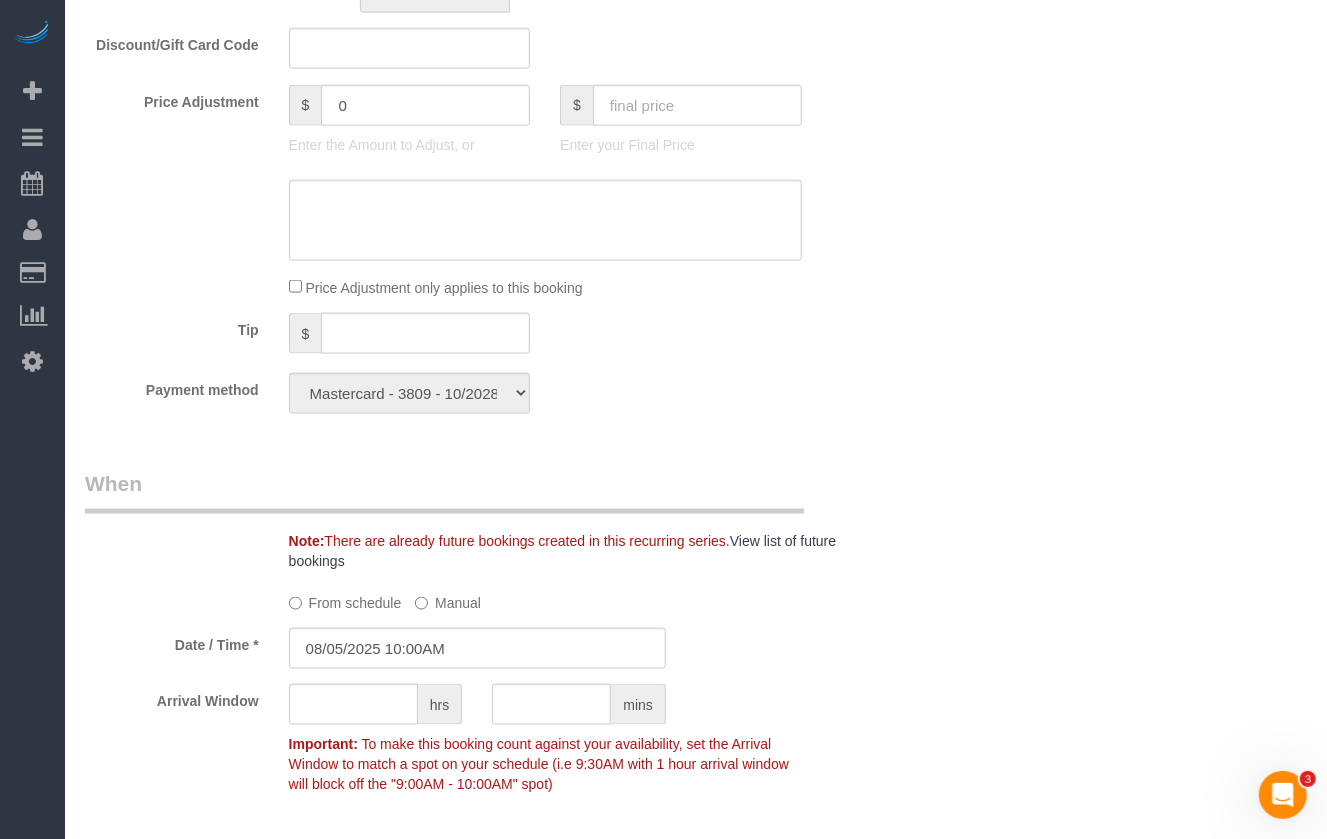 click on "From schedule
Manual" 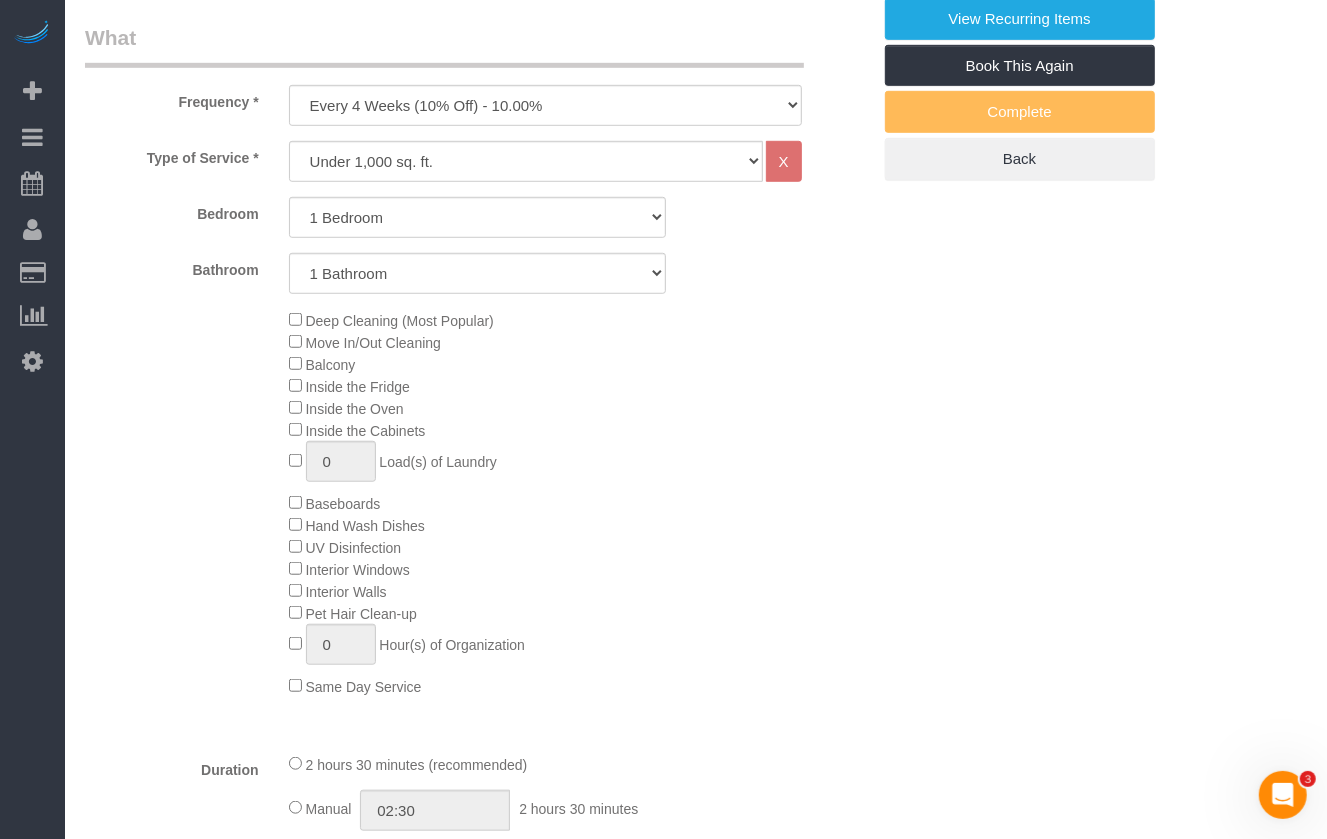 scroll, scrollTop: 363, scrollLeft: 0, axis: vertical 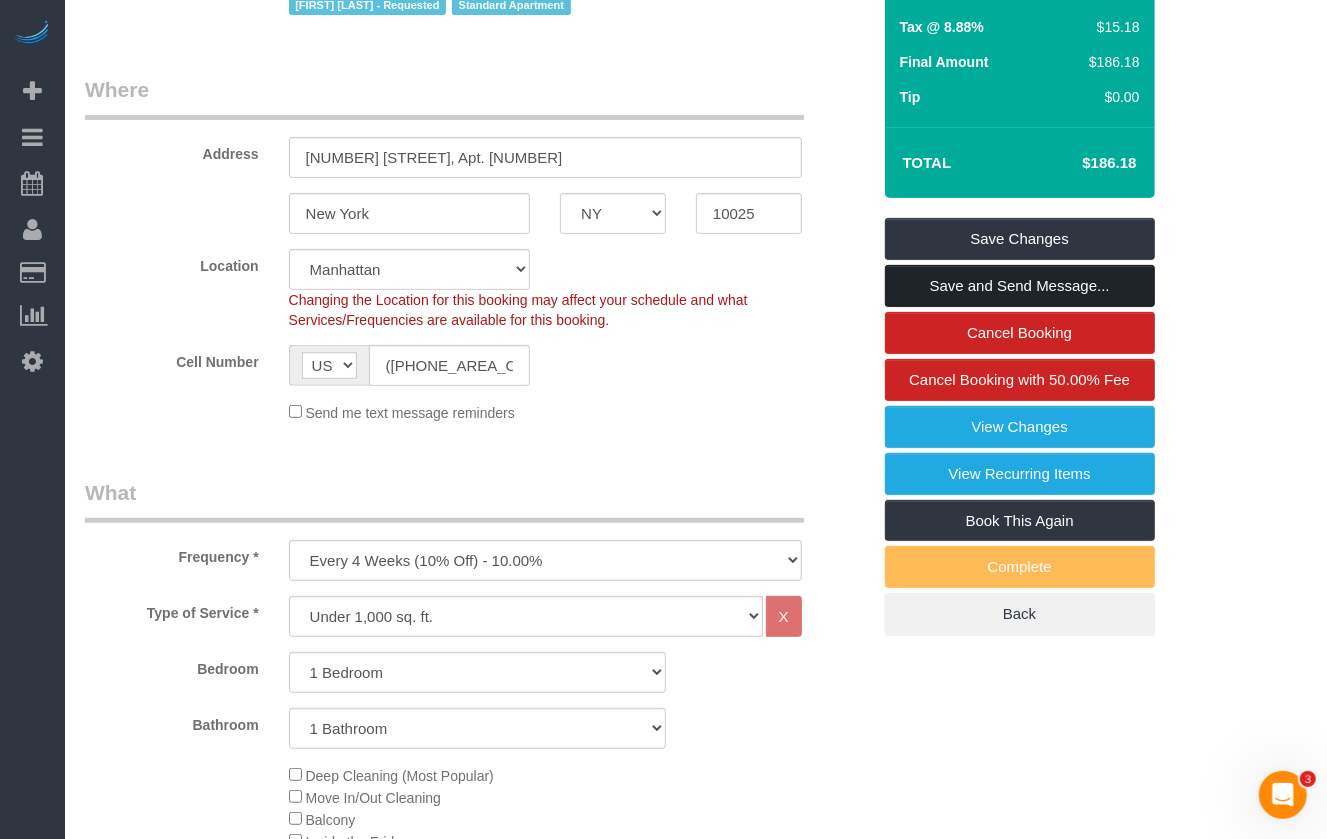click on "Save and Send Message..." at bounding box center (1020, 286) 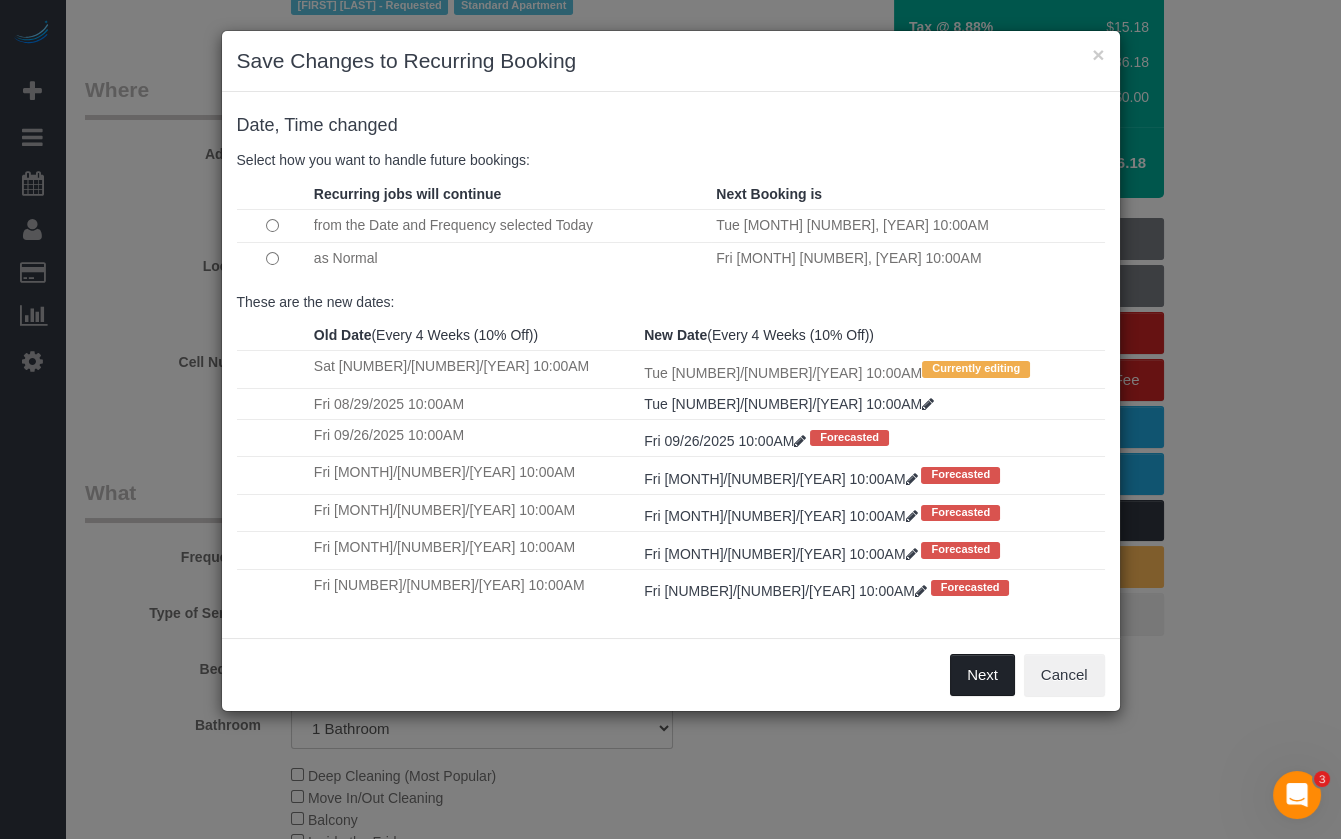 drag, startPoint x: 997, startPoint y: 681, endPoint x: 162, endPoint y: 294, distance: 920.32275 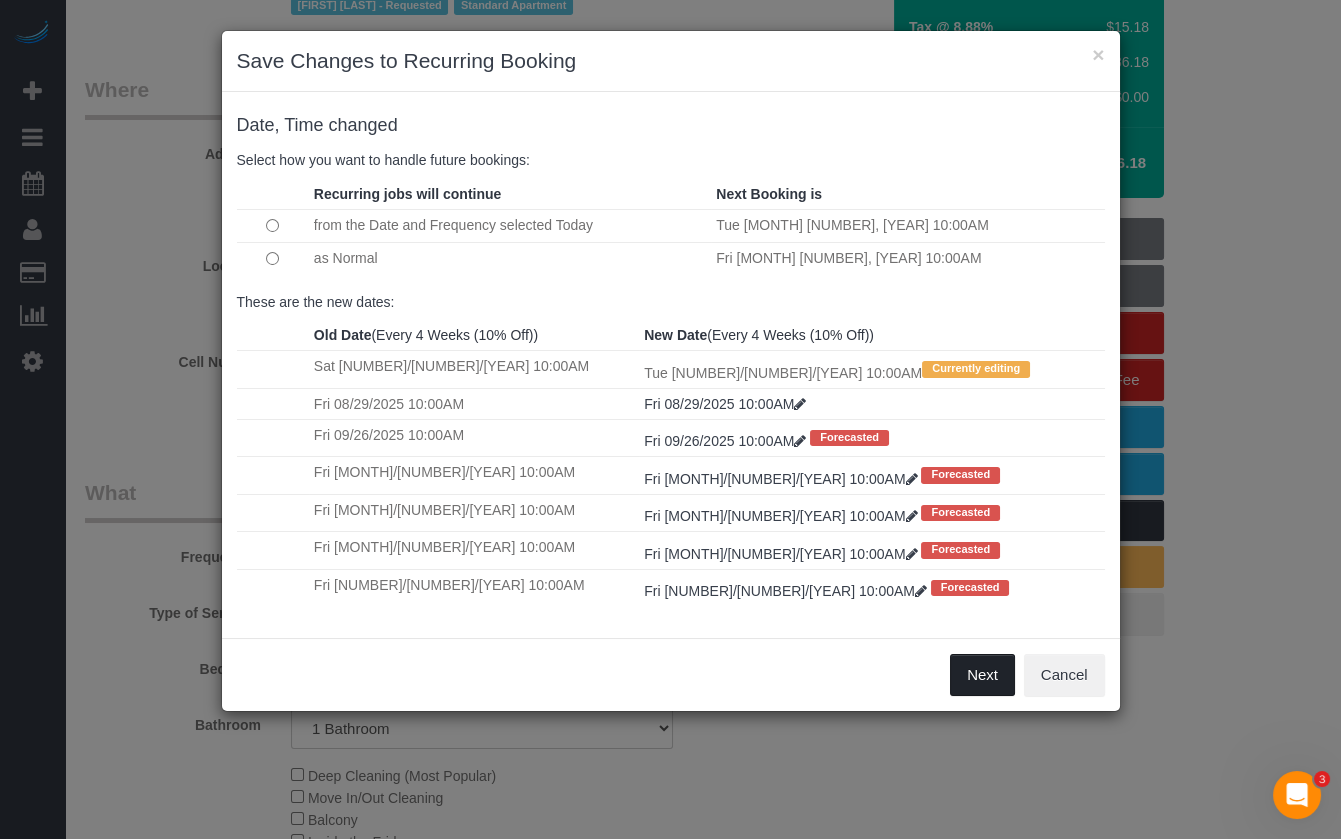 click on "Next" at bounding box center (982, 675) 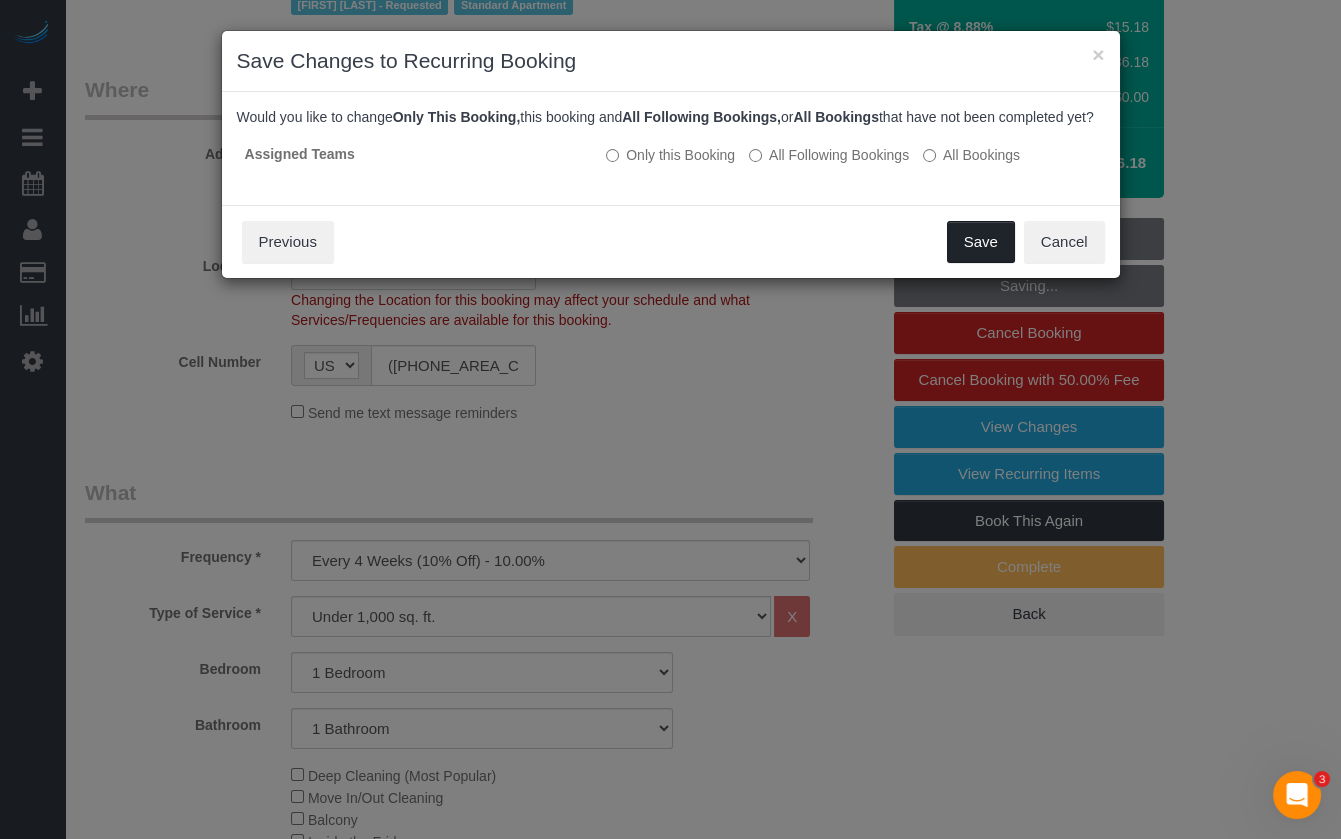 click on "Save" at bounding box center [981, 242] 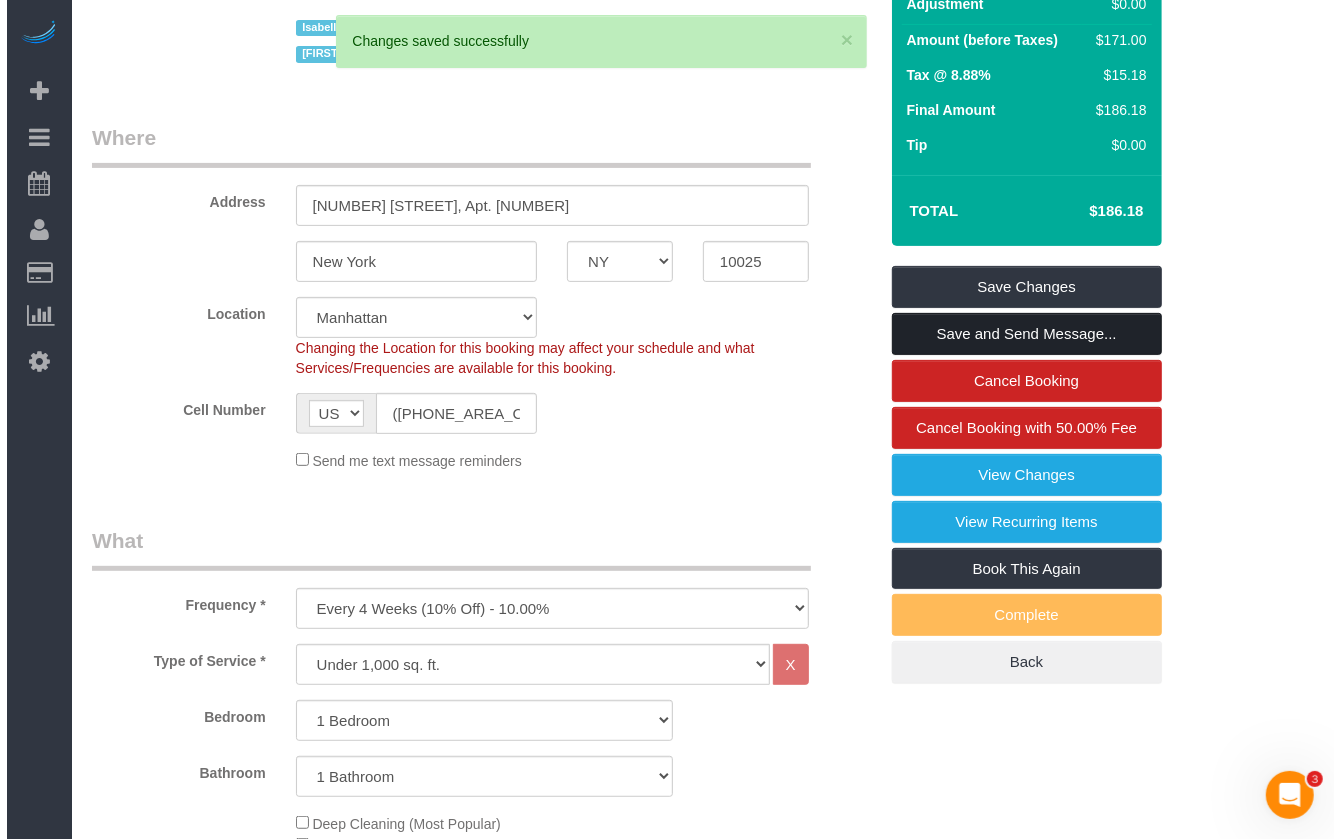 scroll, scrollTop: 0, scrollLeft: 0, axis: both 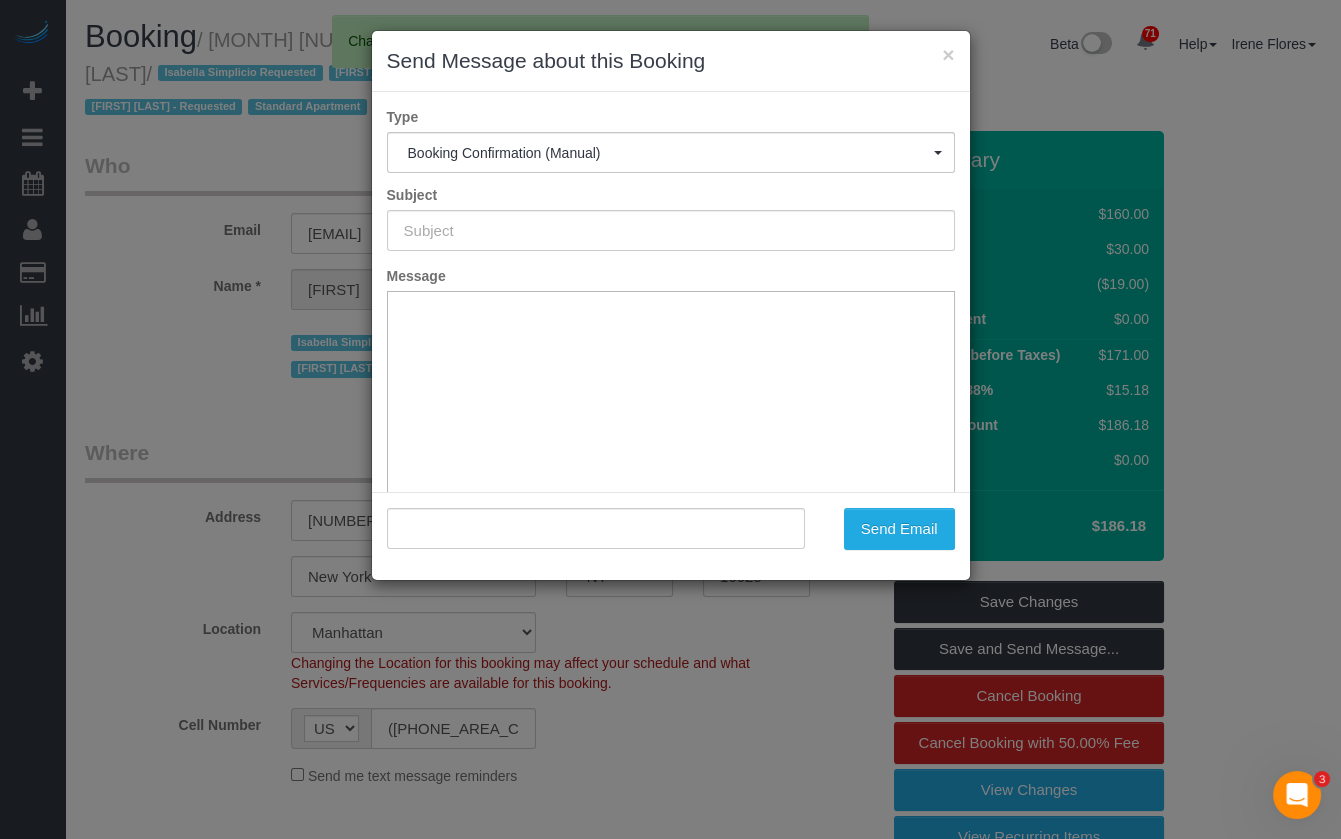type on "Cleaning Confirmed for [NUMBER]/[NUMBER]/[YEAR] at 10:00am" 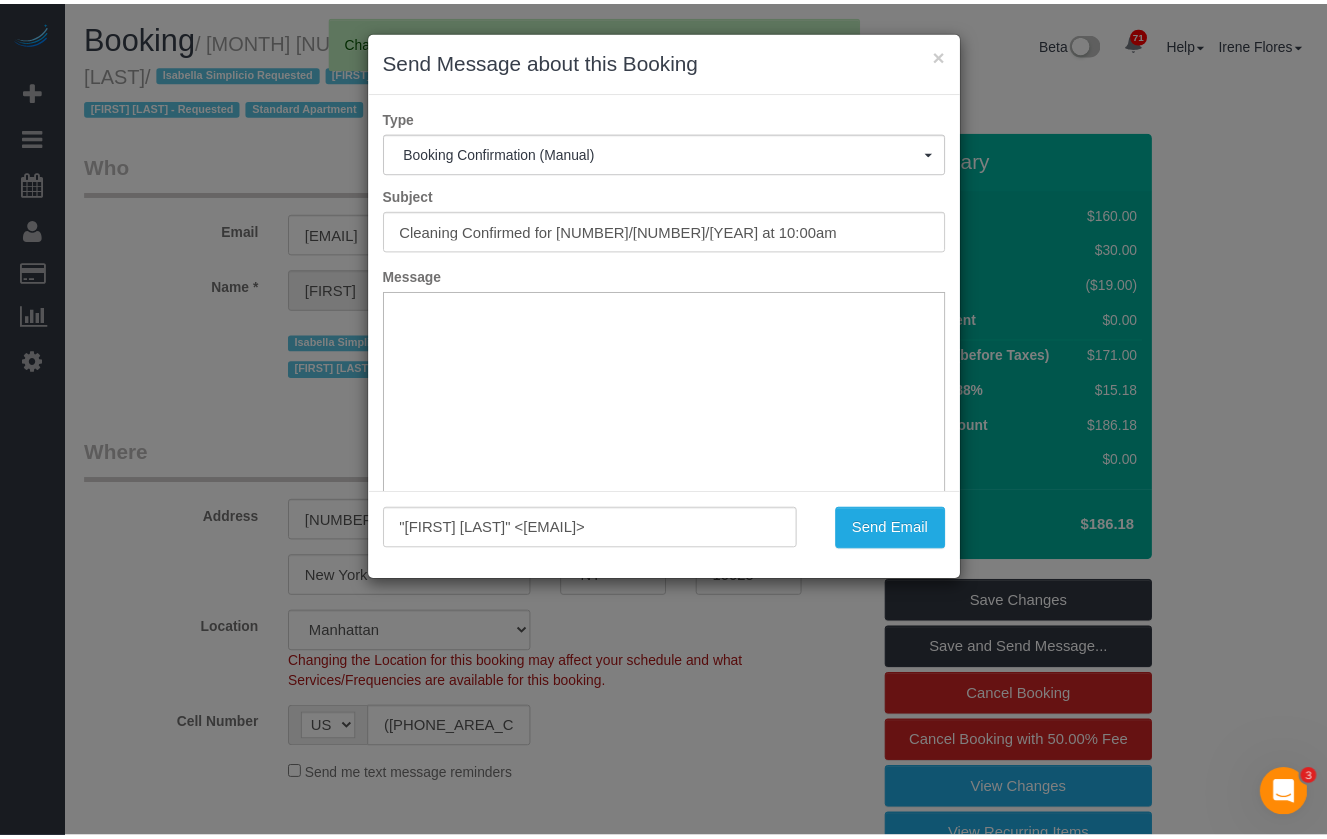 scroll, scrollTop: 0, scrollLeft: 0, axis: both 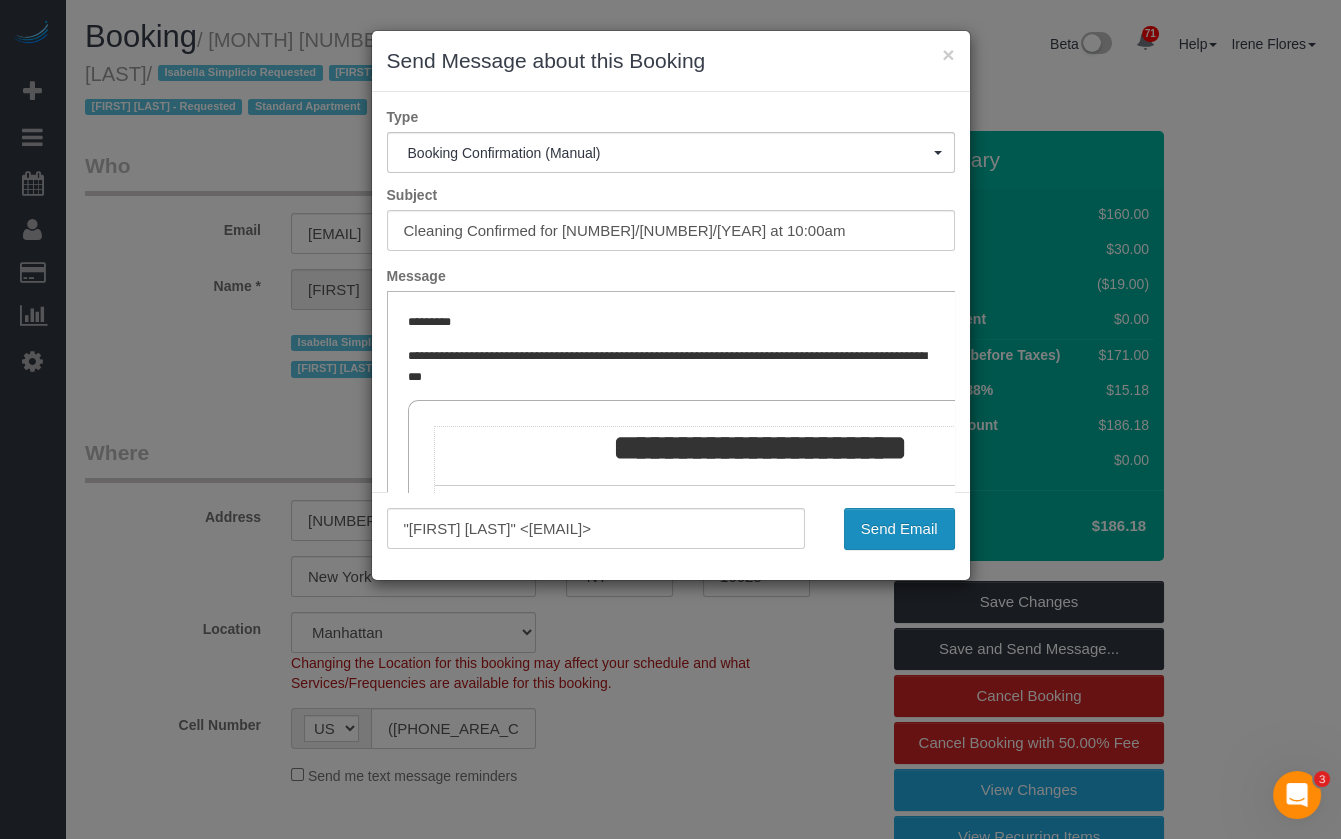 click on "Send Email" at bounding box center [899, 529] 